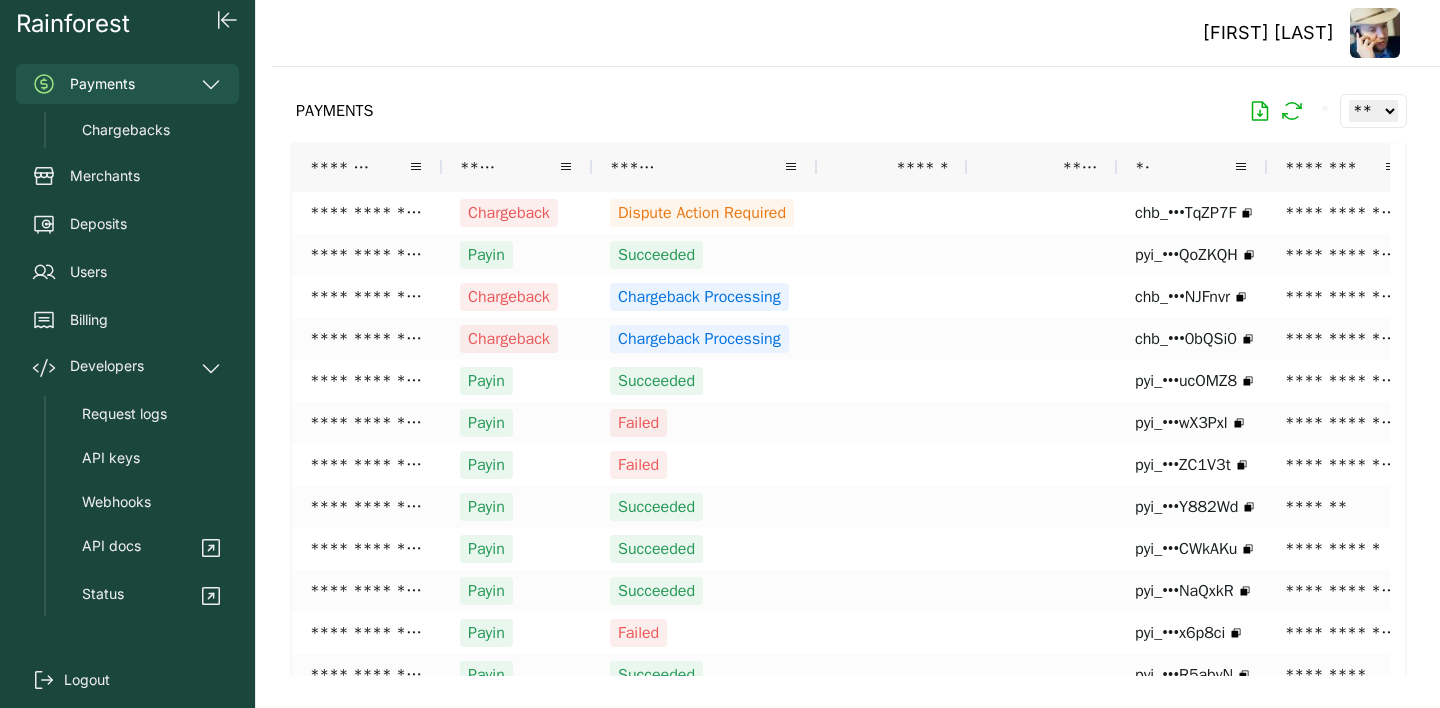scroll, scrollTop: 0, scrollLeft: 0, axis: both 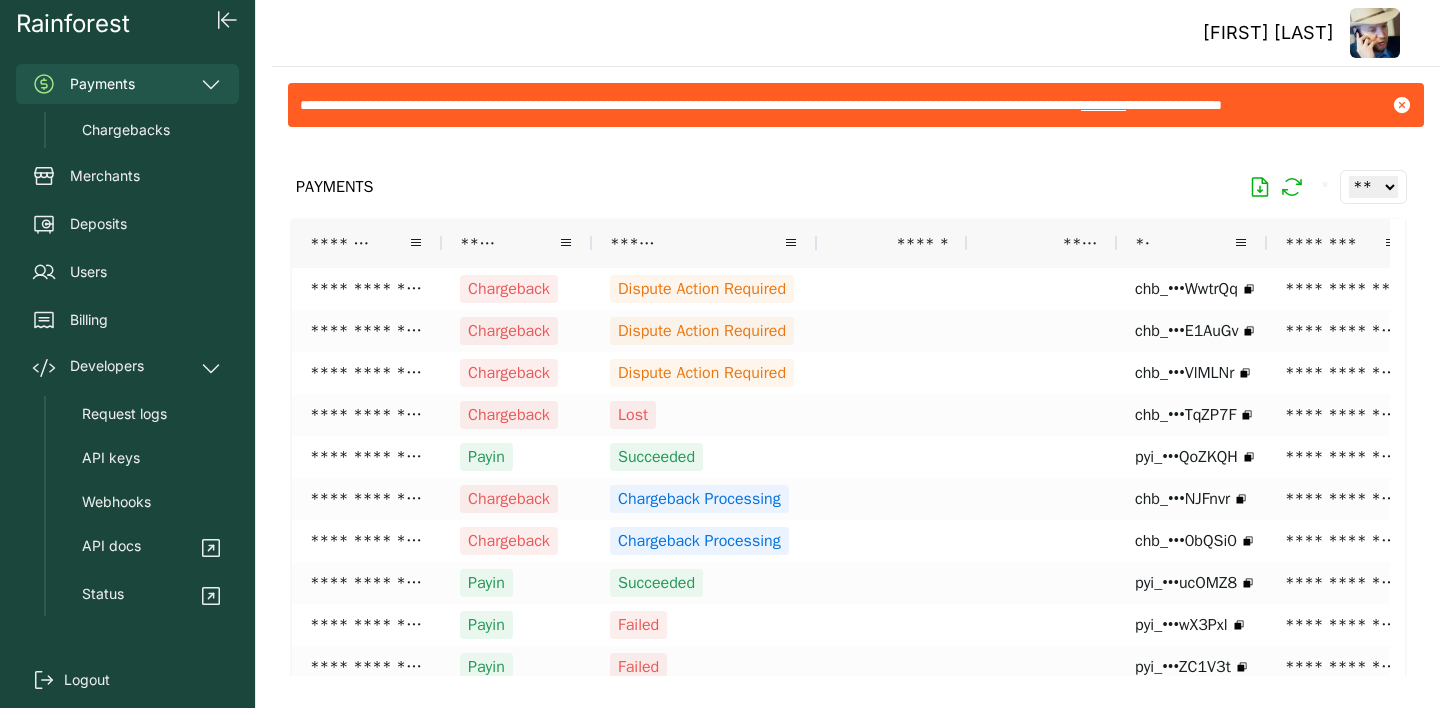 click 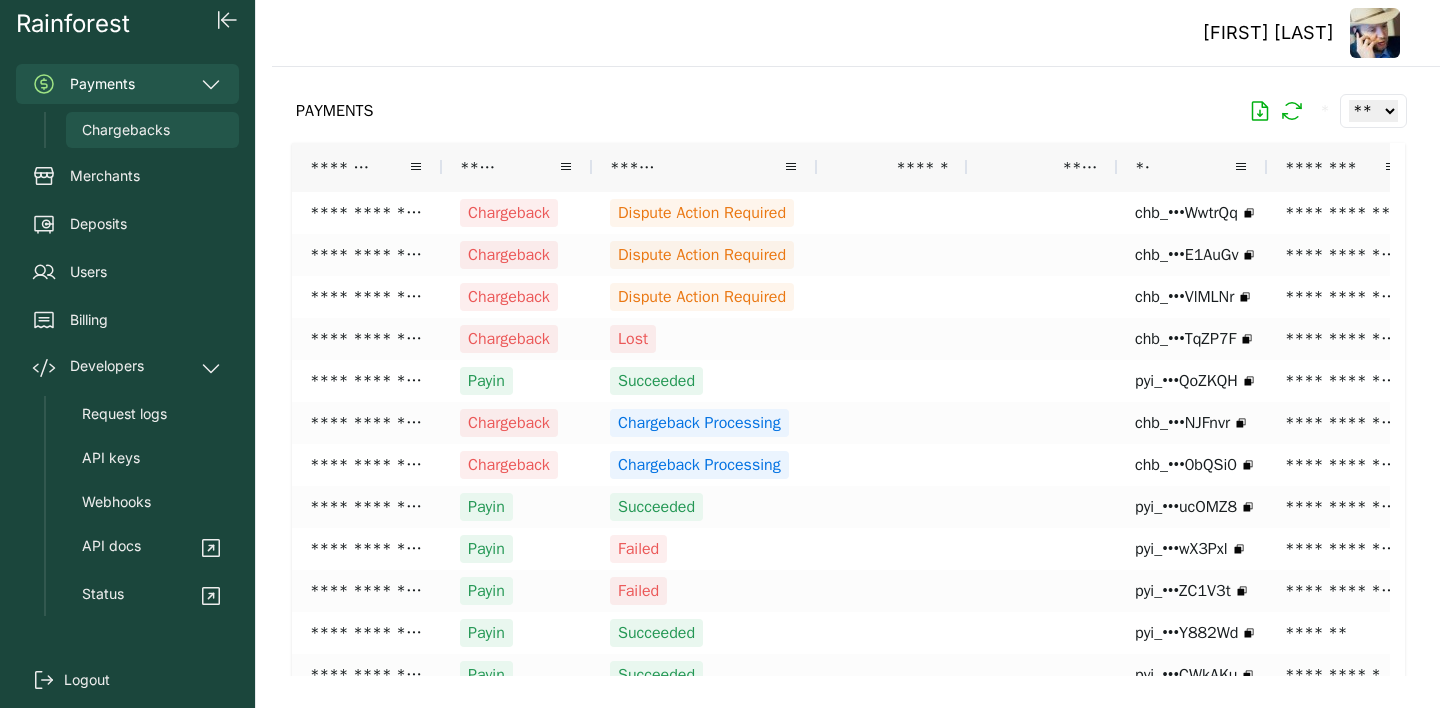 click on "Chargebacks" at bounding box center [152, 130] 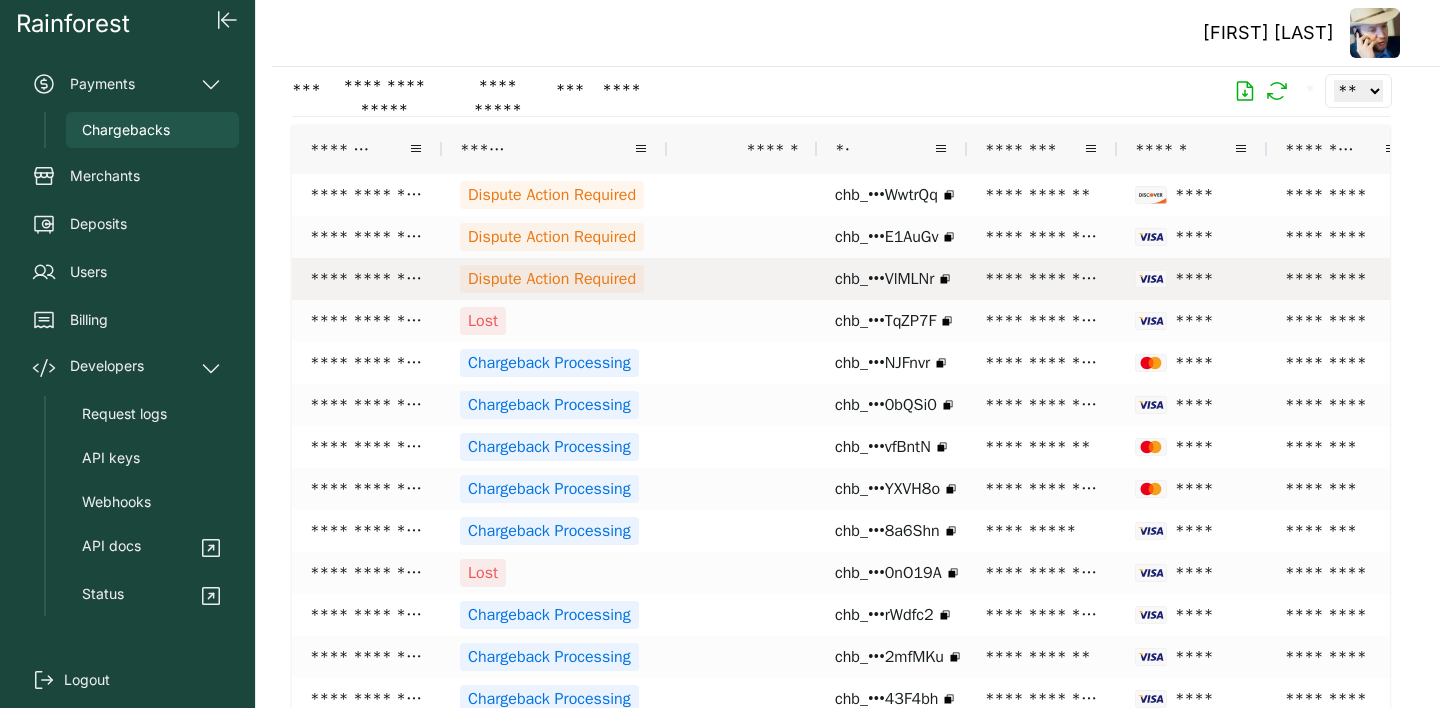 scroll, scrollTop: 220, scrollLeft: 0, axis: vertical 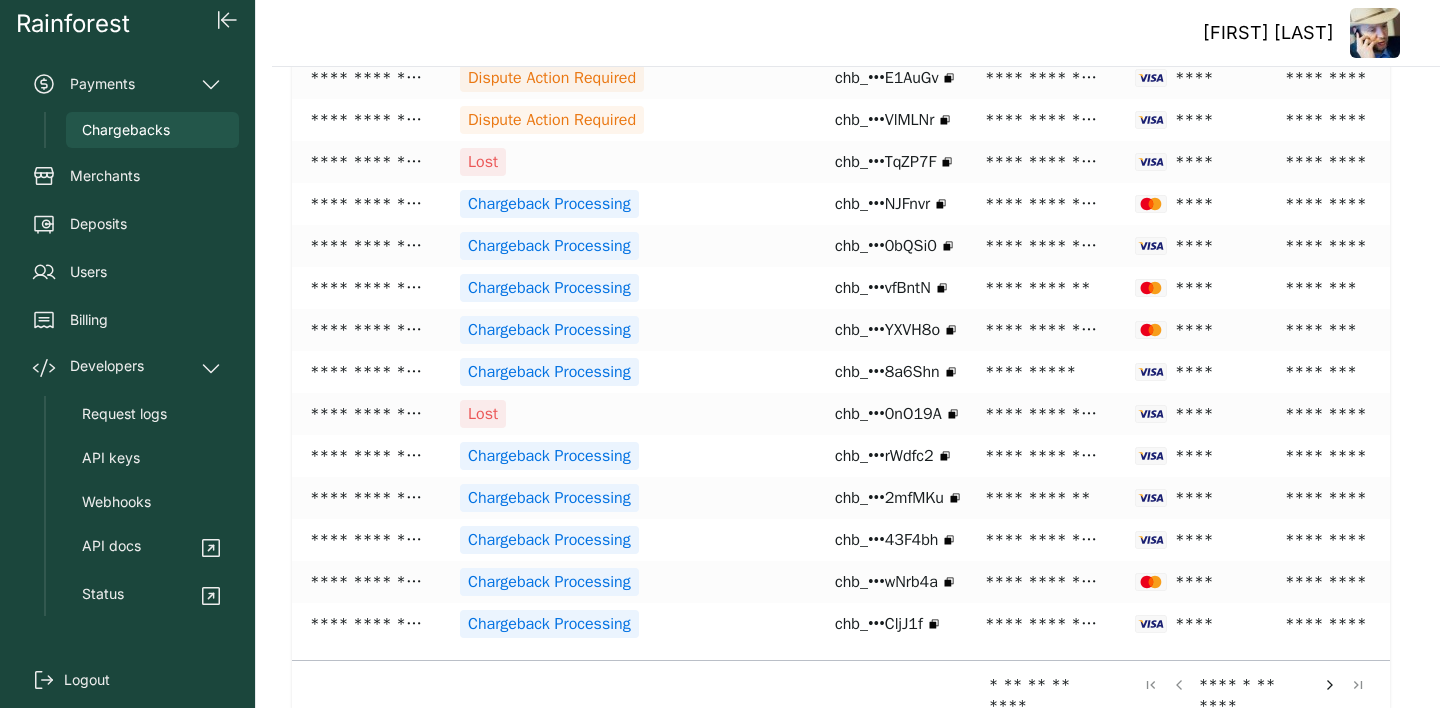 click at bounding box center [1330, 685] 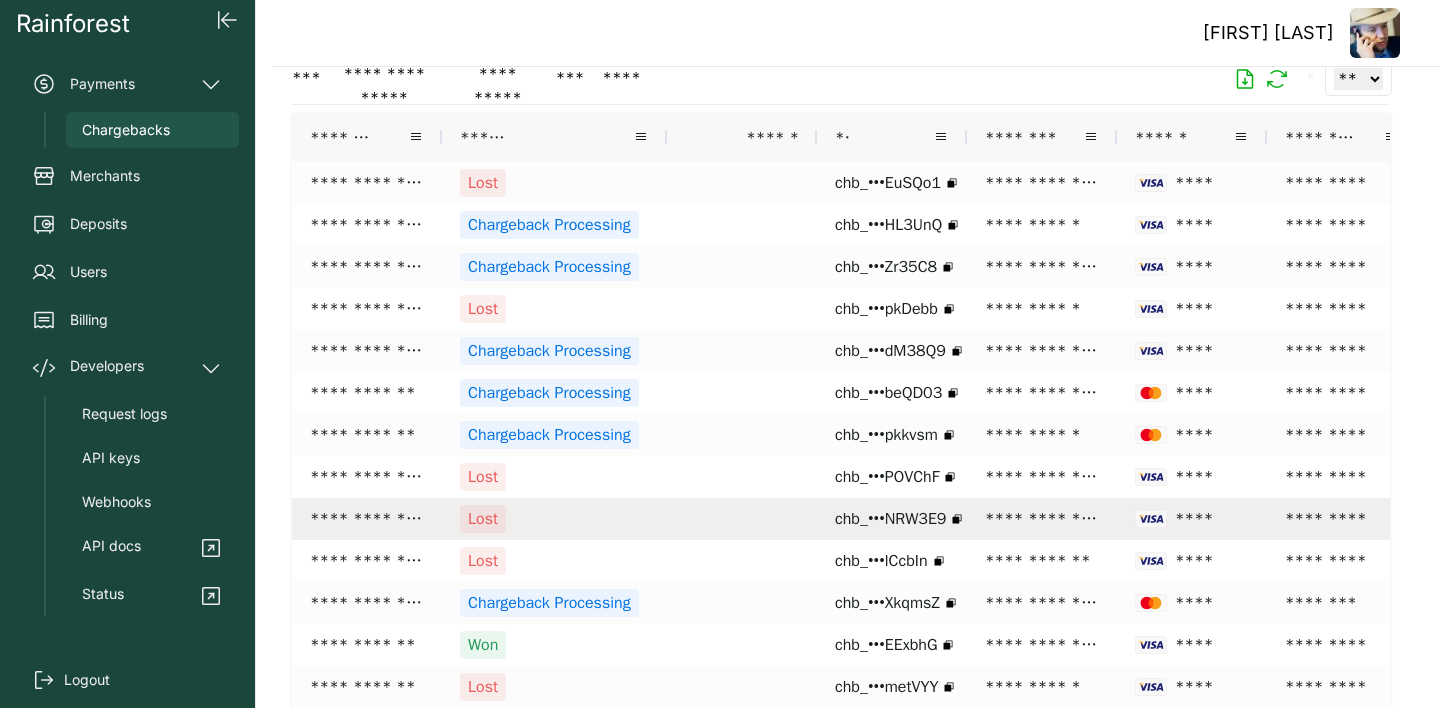 scroll, scrollTop: 136, scrollLeft: 0, axis: vertical 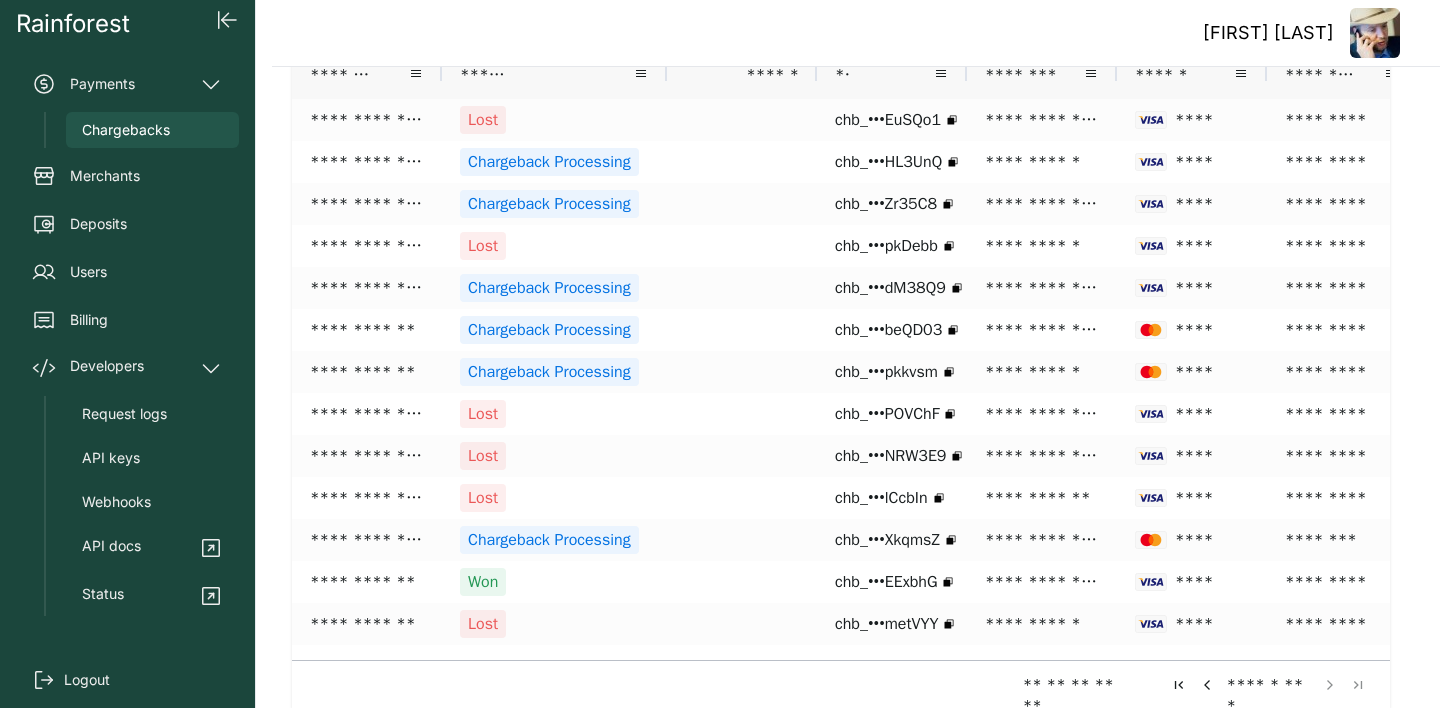 click at bounding box center [1207, 685] 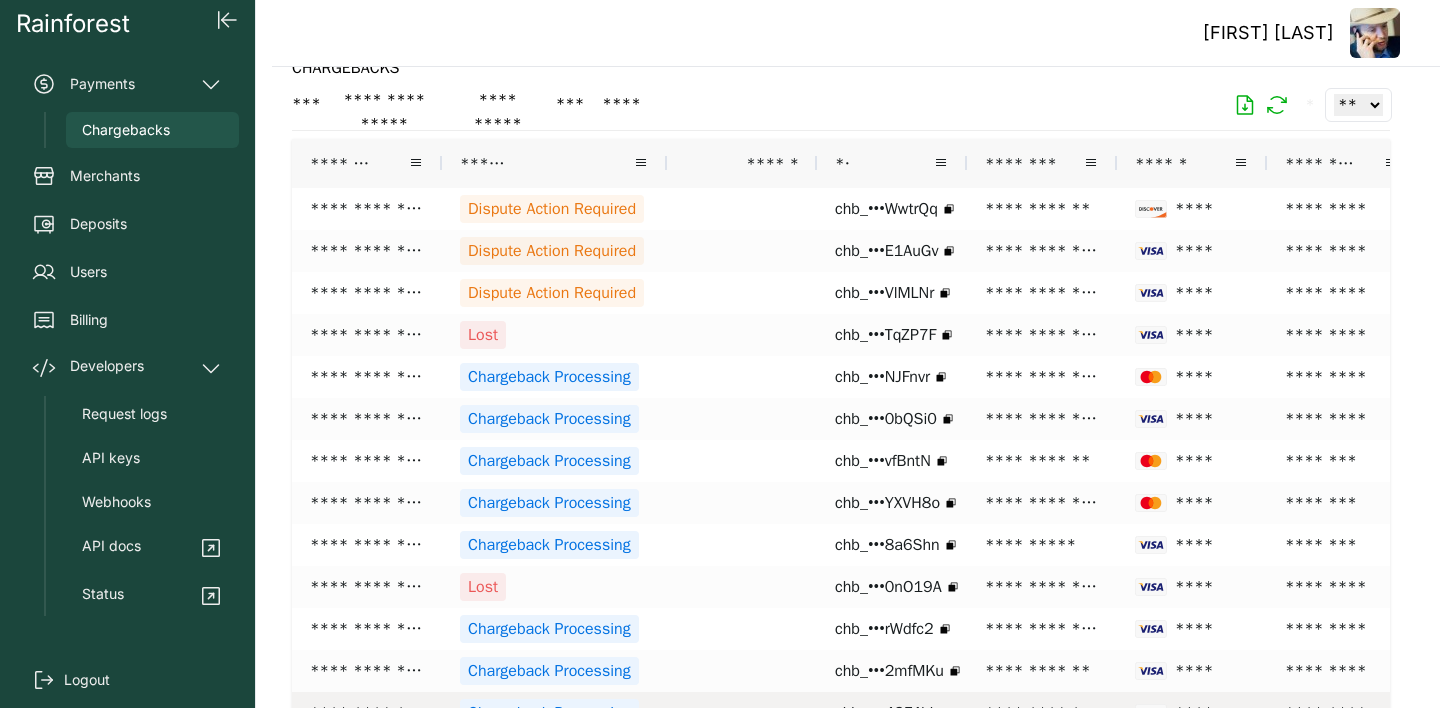 scroll, scrollTop: 40, scrollLeft: 0, axis: vertical 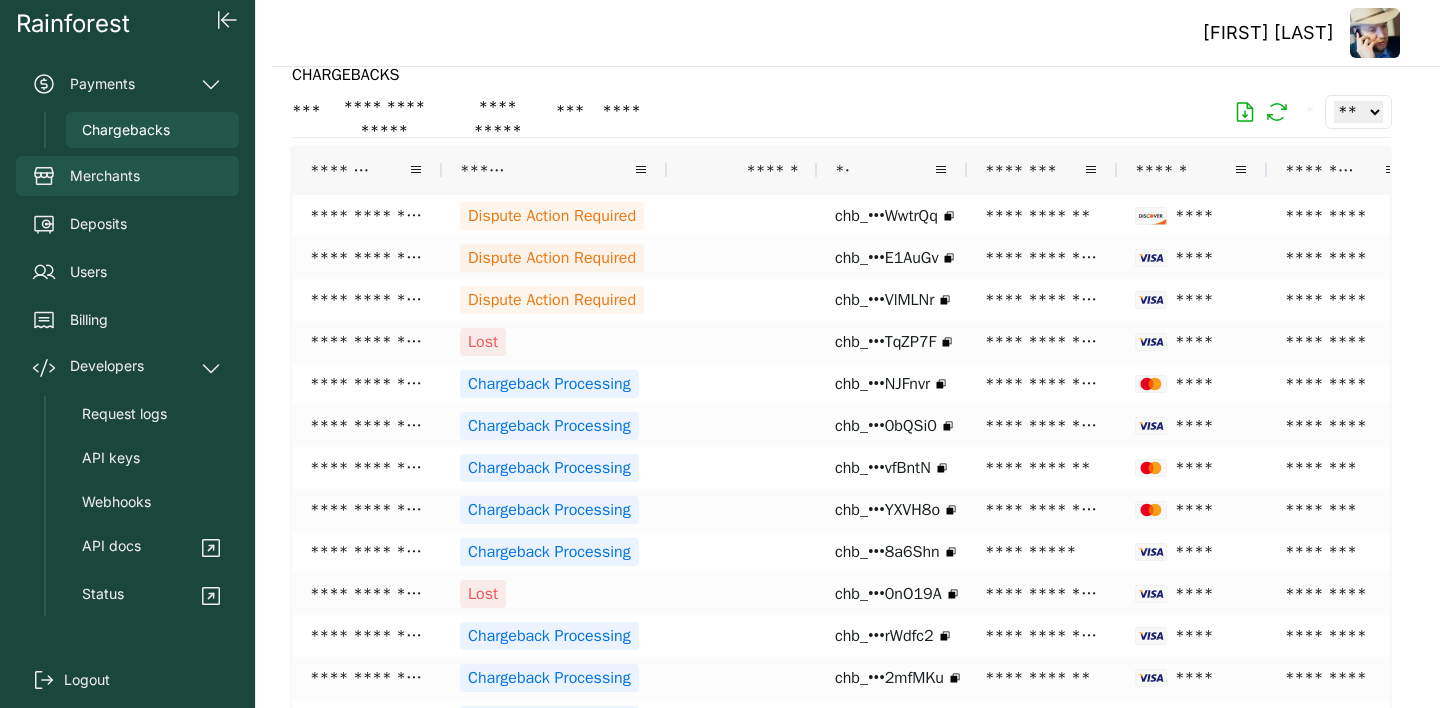 click on "Merchants" at bounding box center (105, 176) 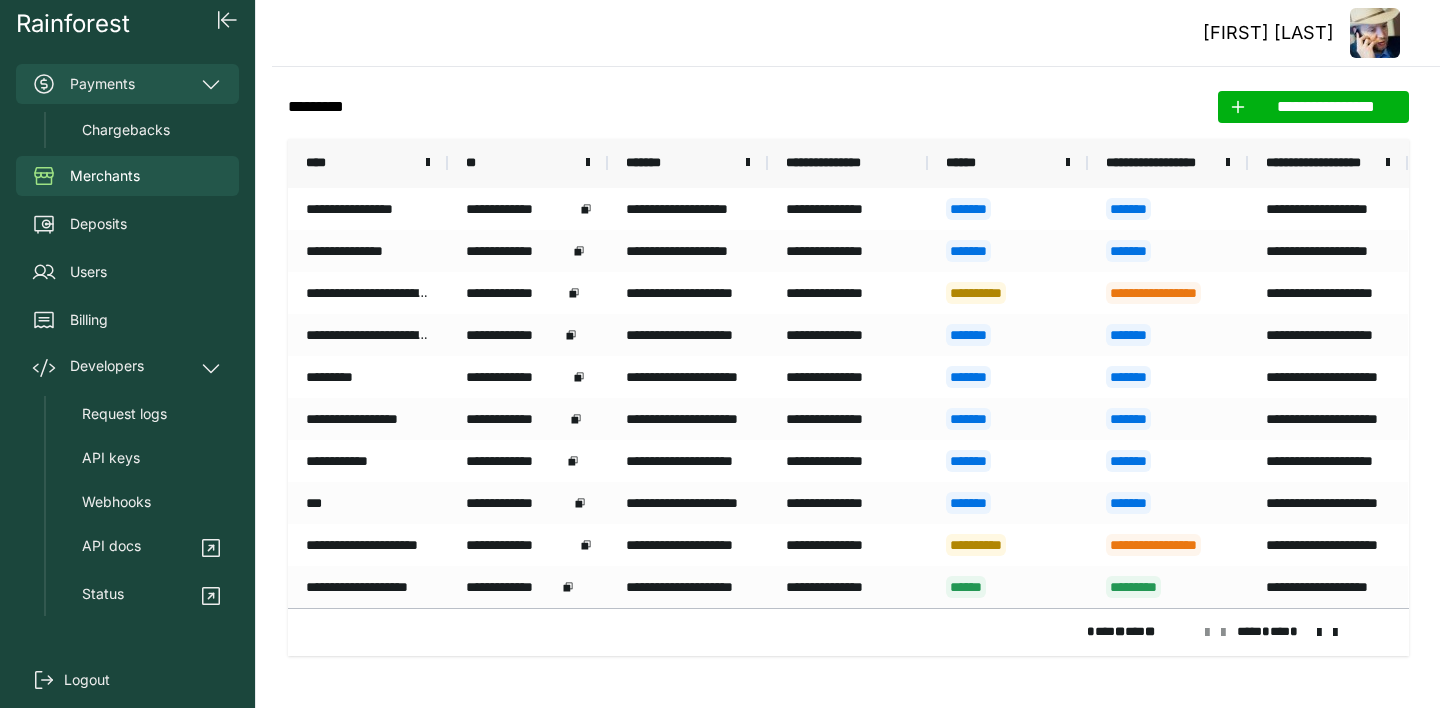 click on "Payments" at bounding box center (127, 84) 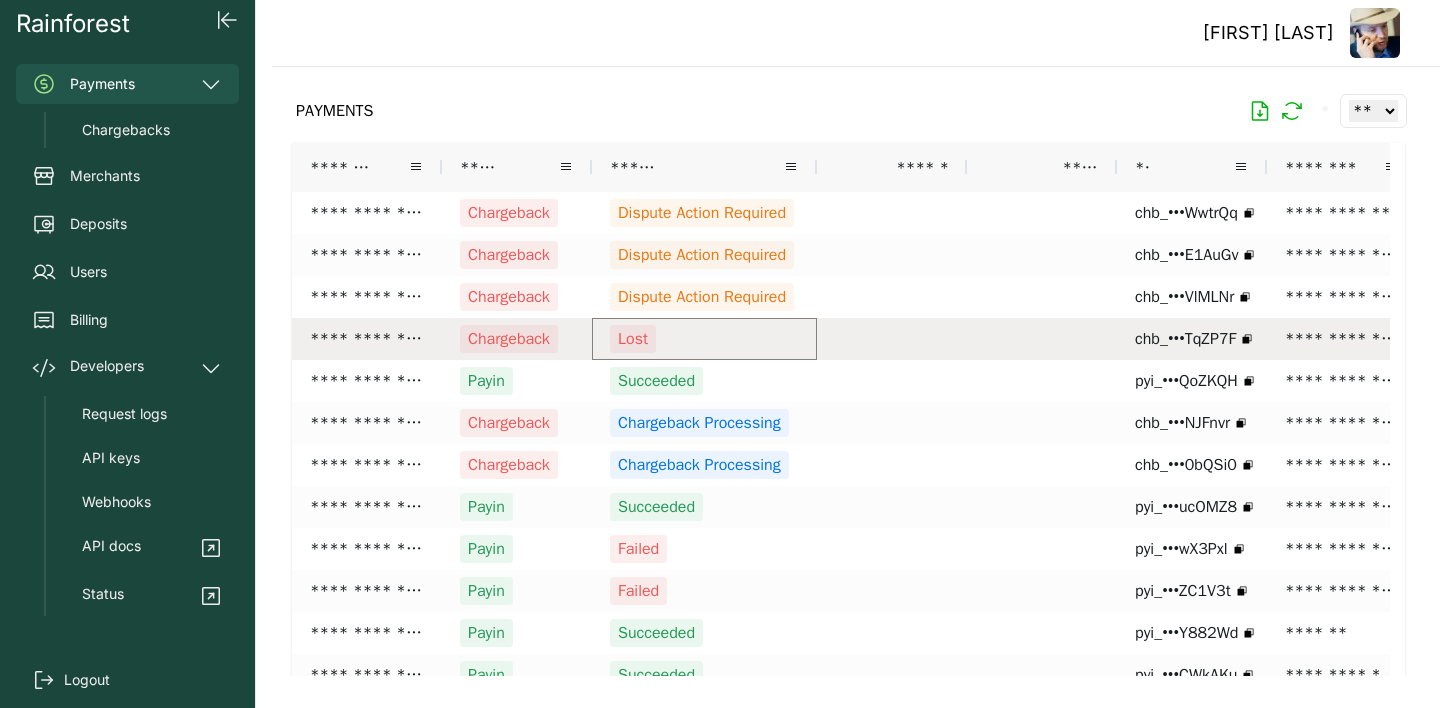 click on "Lost" at bounding box center (704, 339) 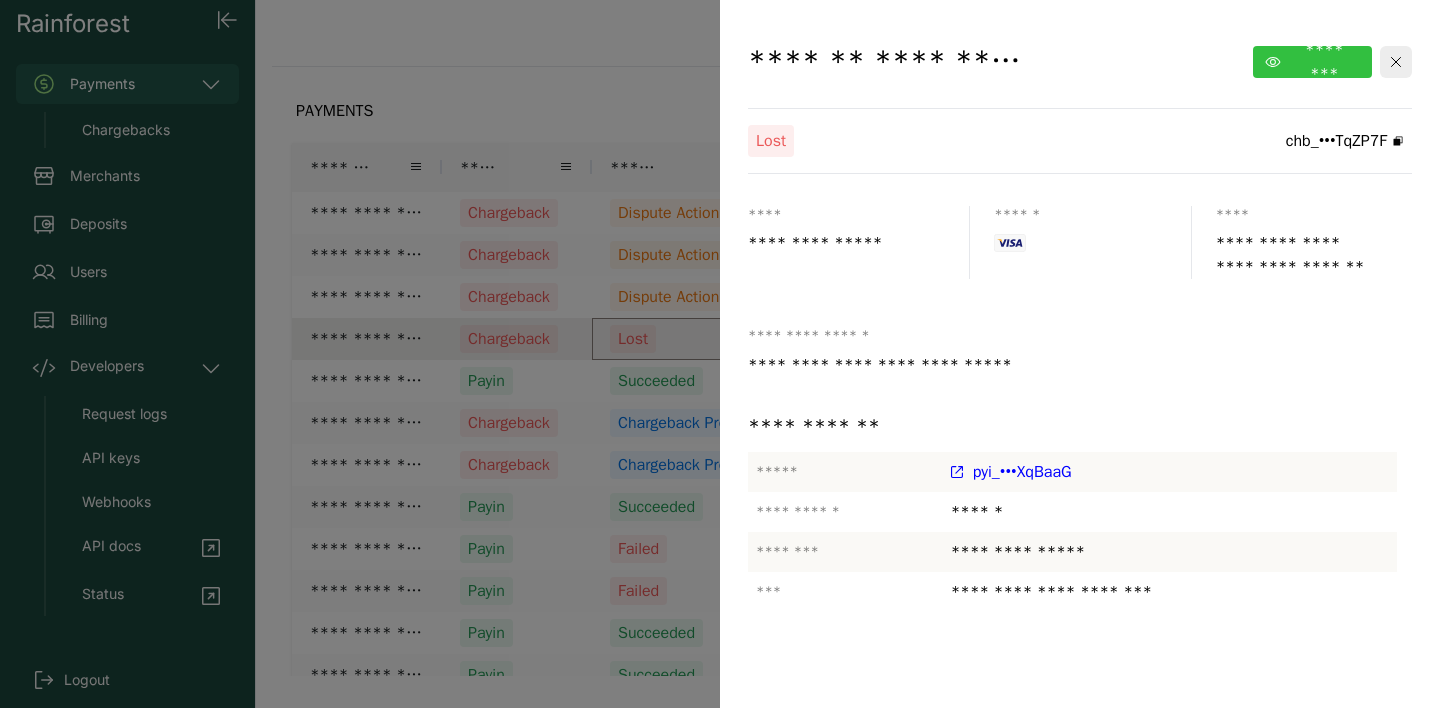 click on "********" 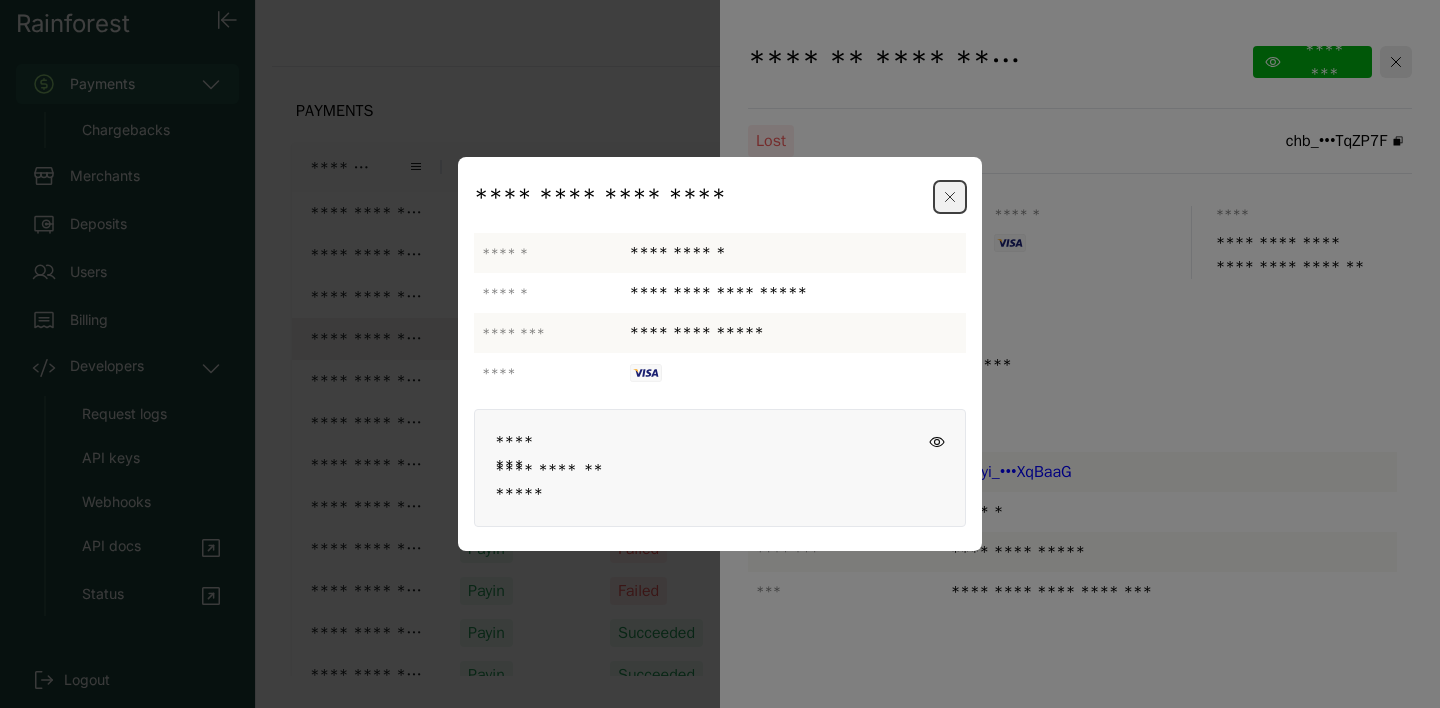 click 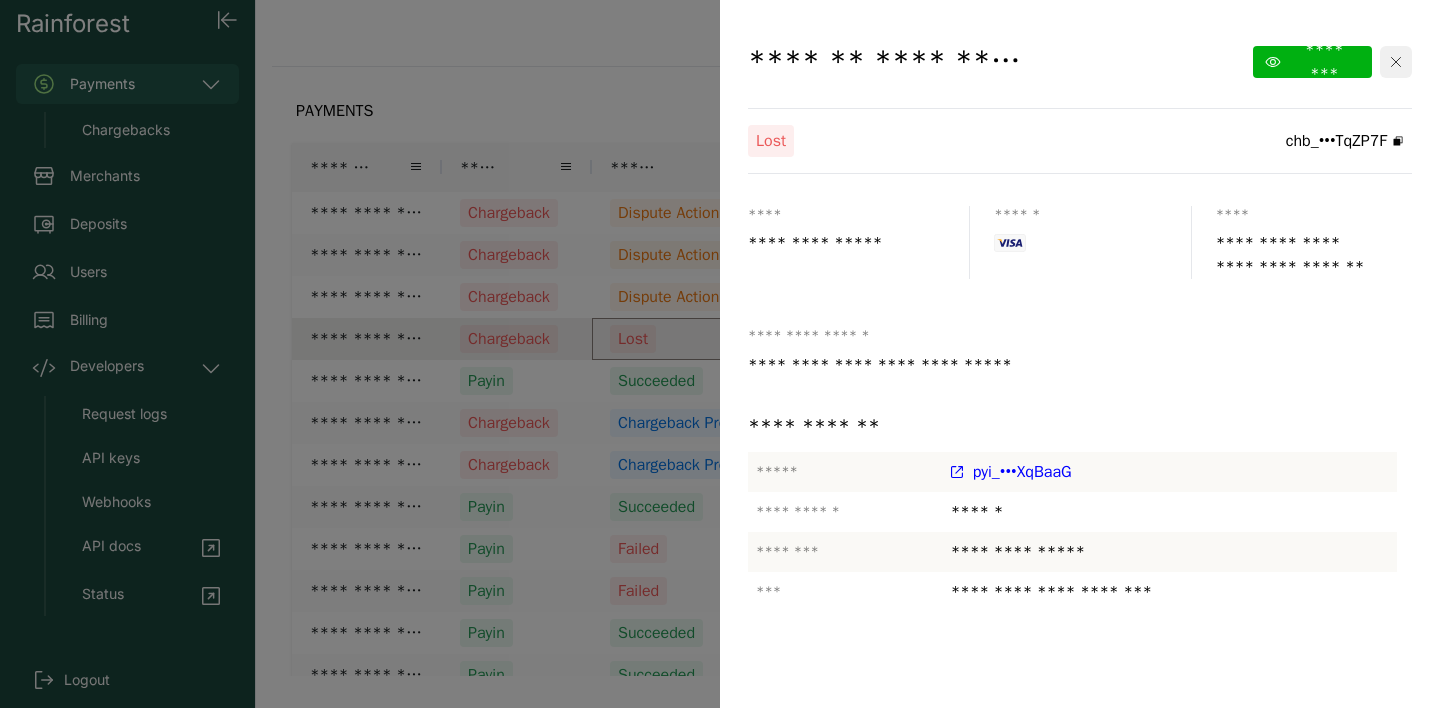 click 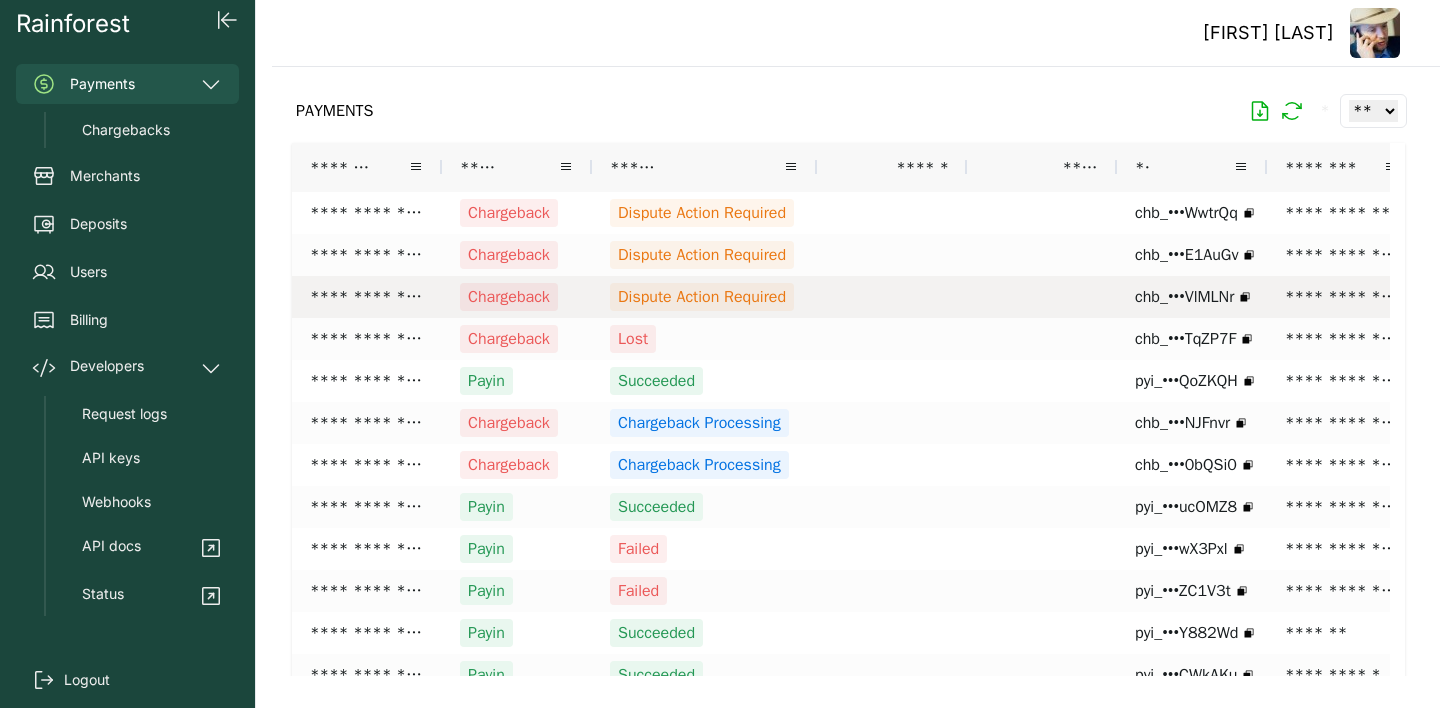 click on "Dispute Action Required" at bounding box center (702, 297) 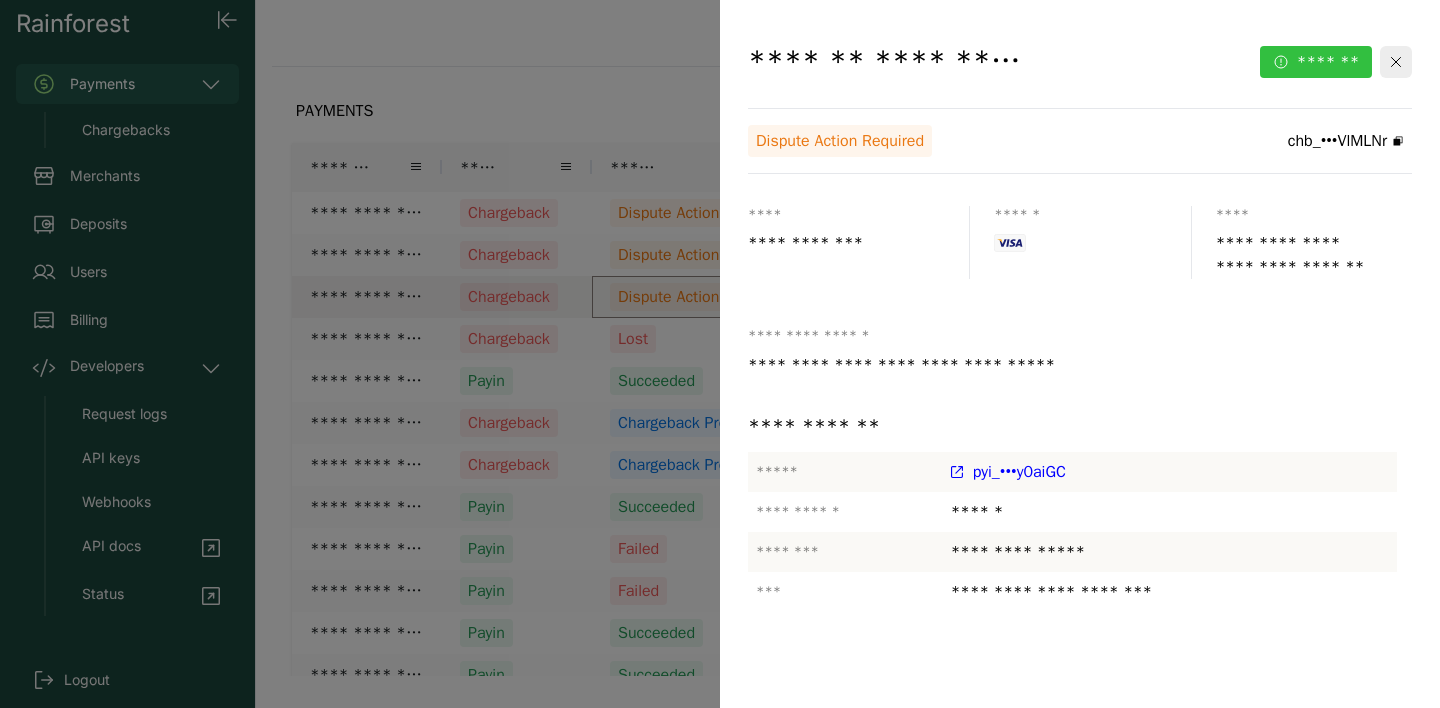 click on "*******" 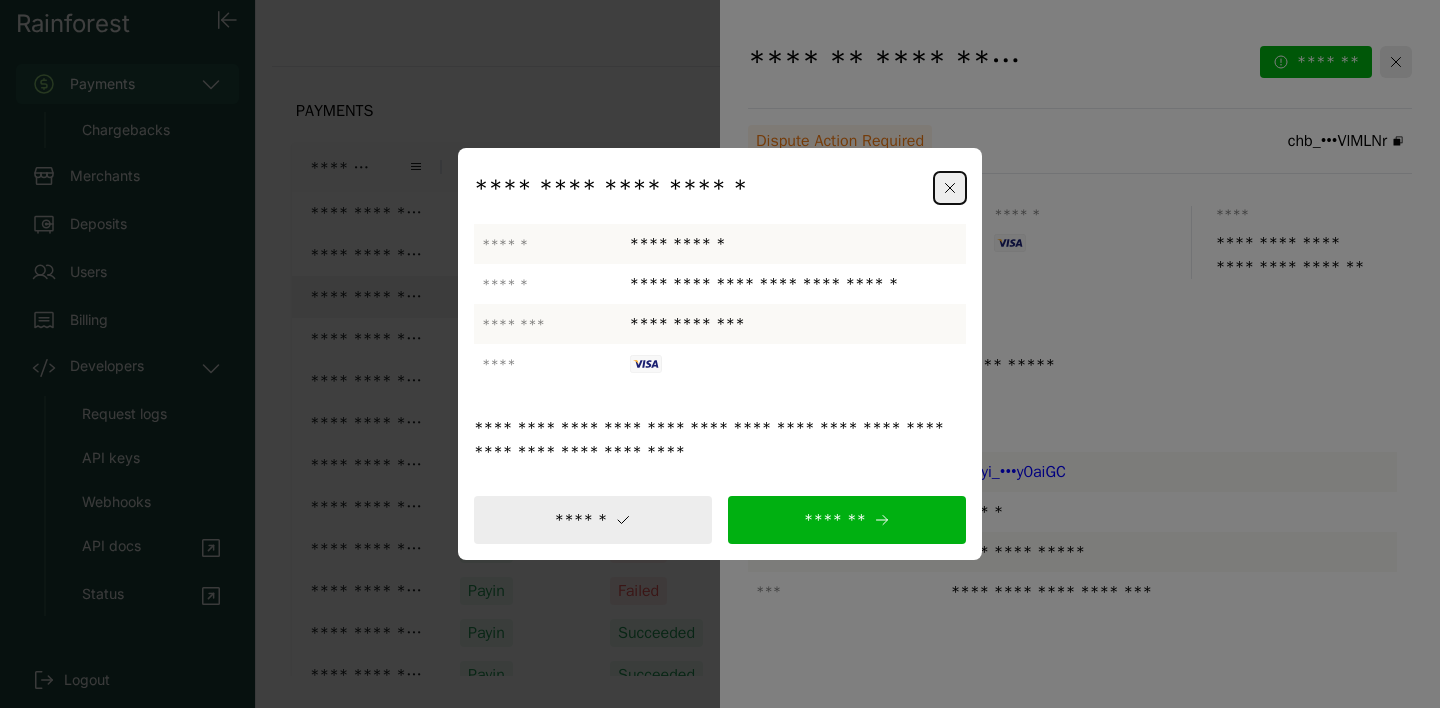 drag, startPoint x: 947, startPoint y: 183, endPoint x: 1063, endPoint y: 169, distance: 116.841774 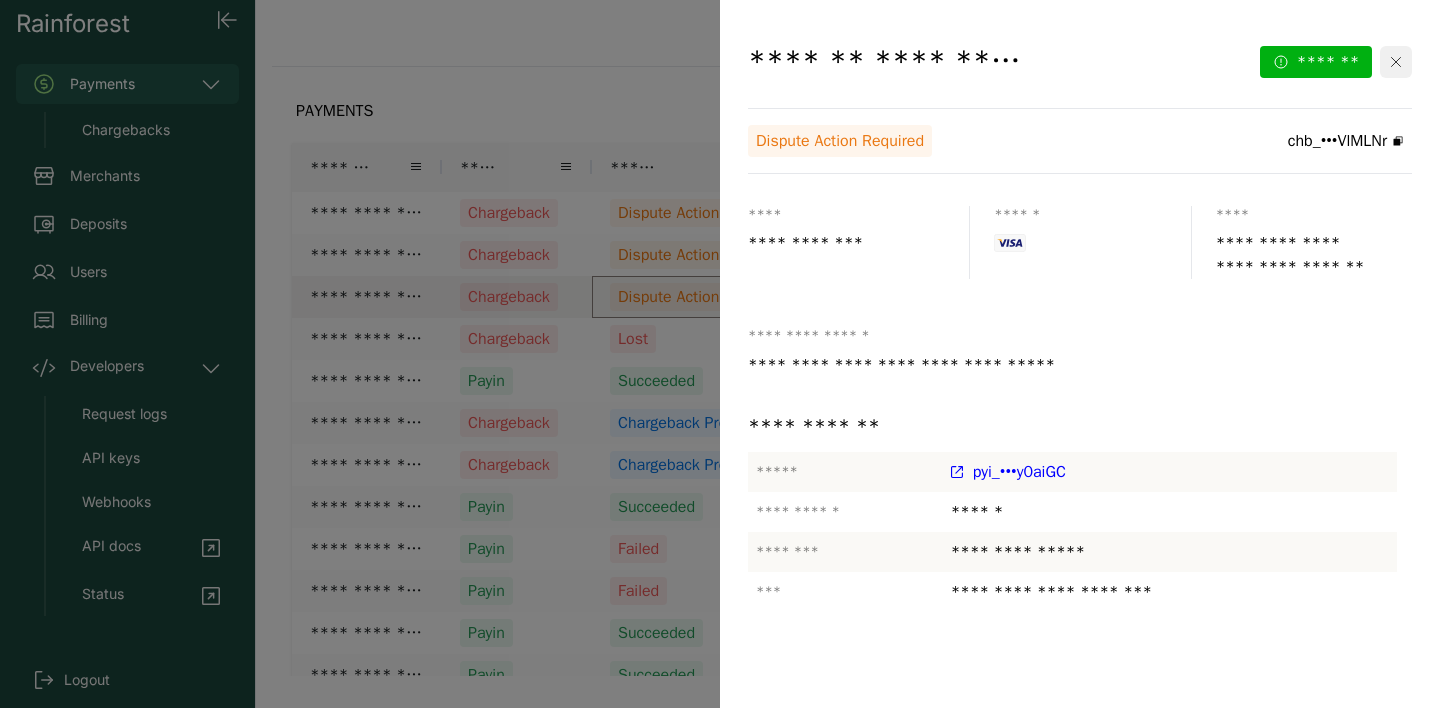 click 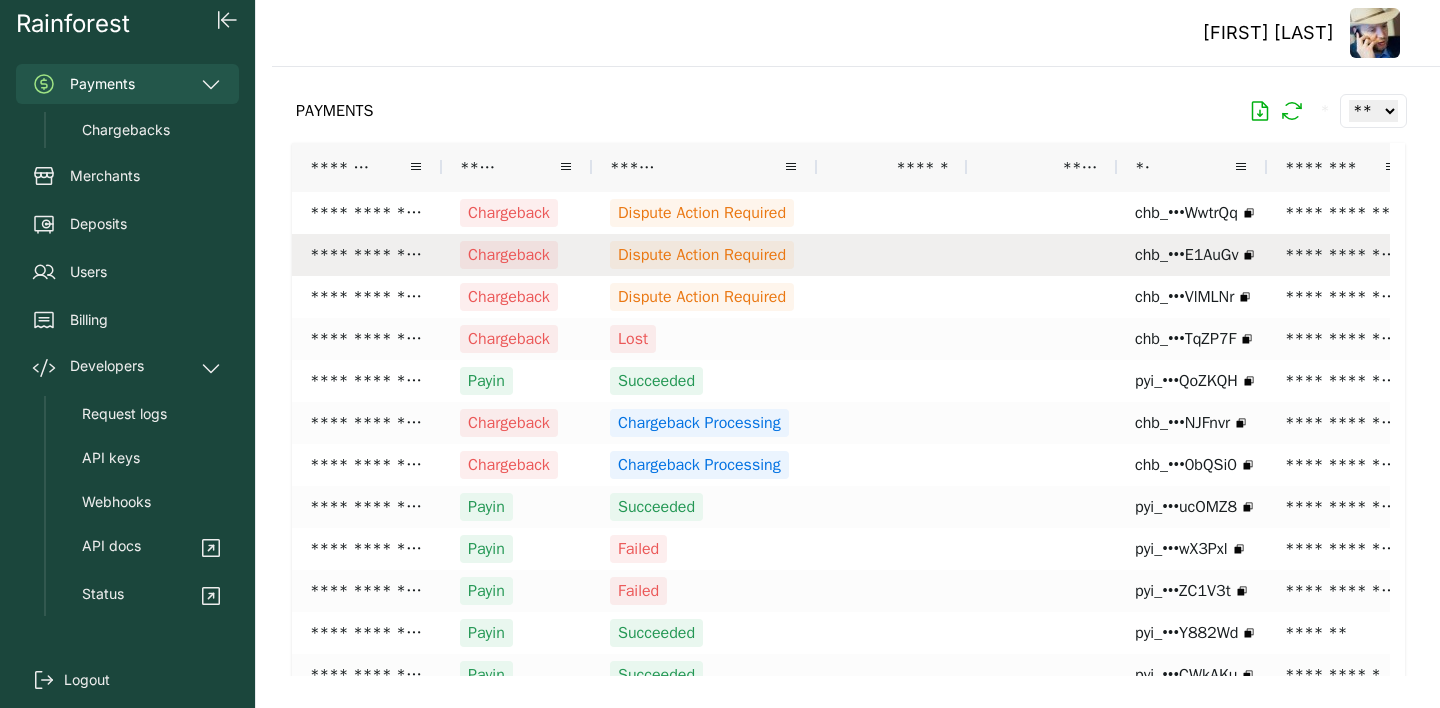 click on "Dispute Action Required" at bounding box center [702, 255] 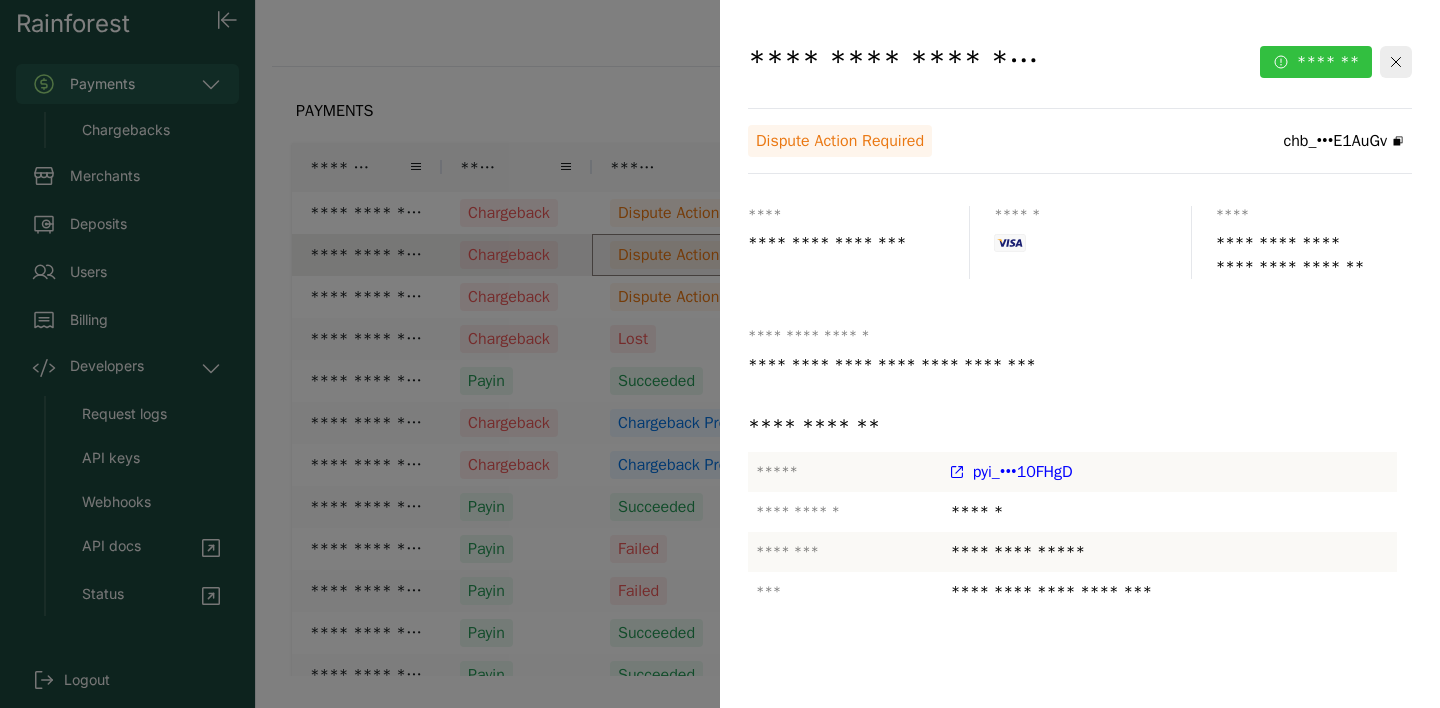 click 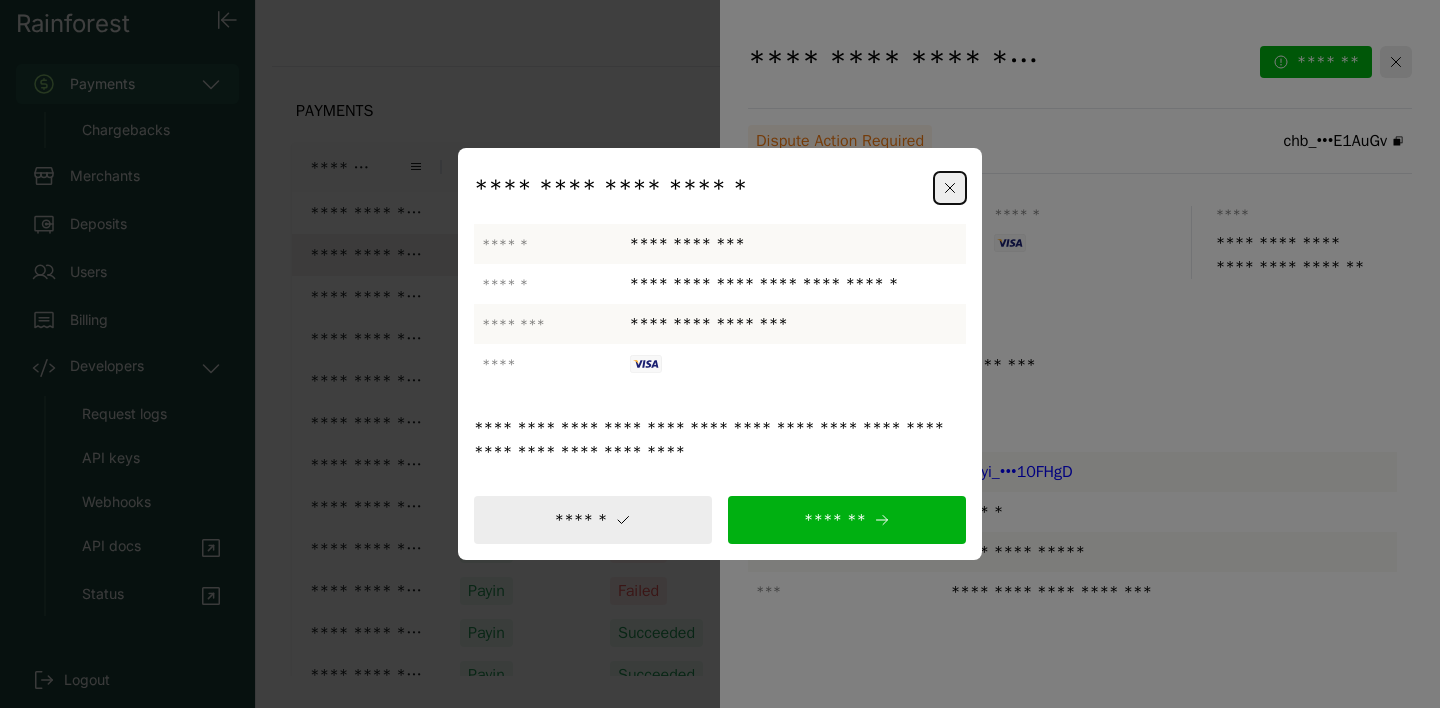 click 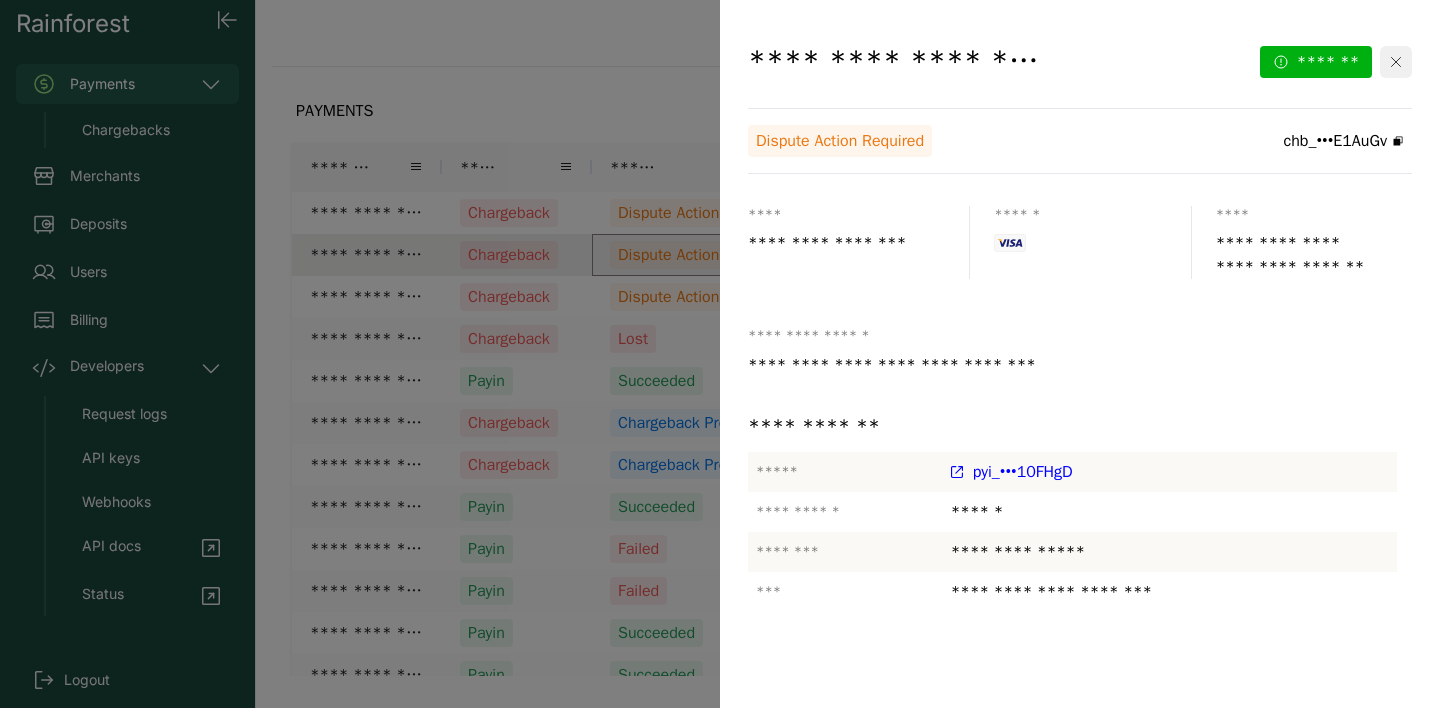 click 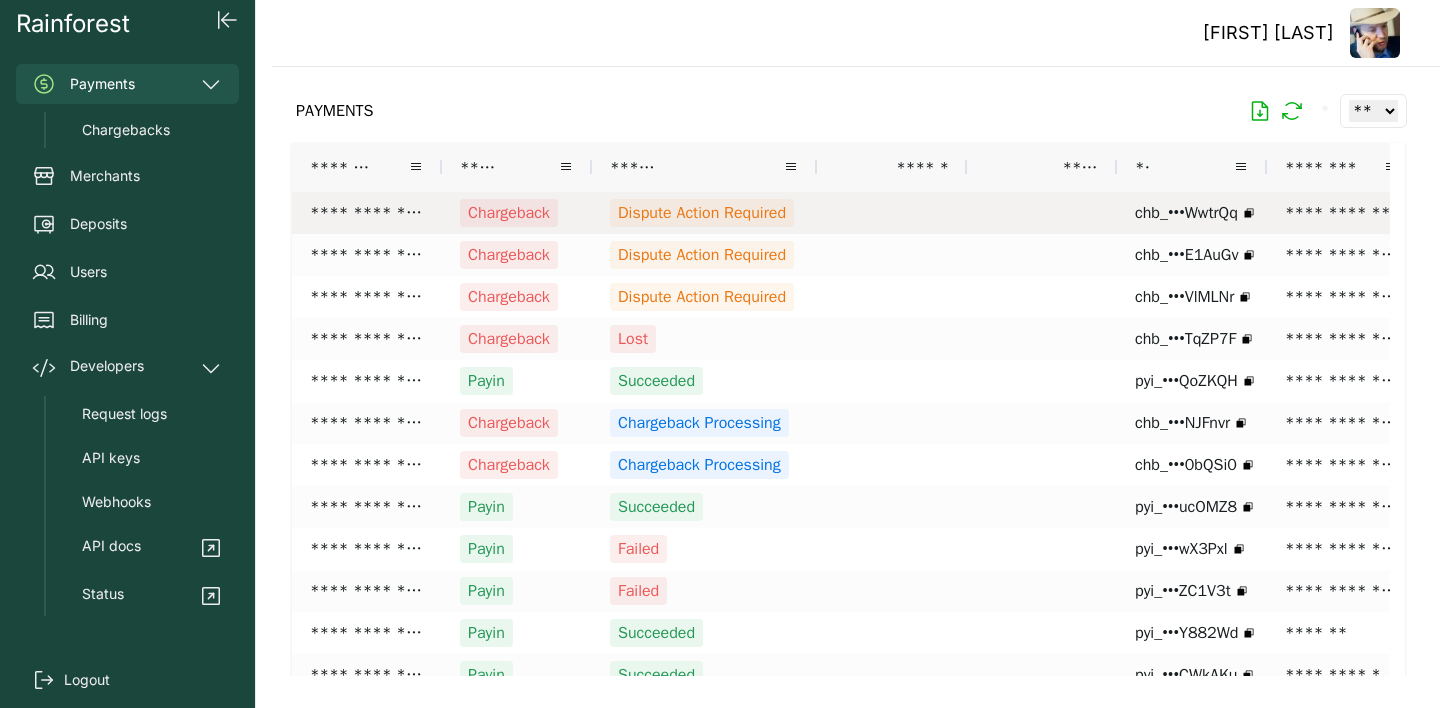 click on "Dispute Action Required" at bounding box center [702, 213] 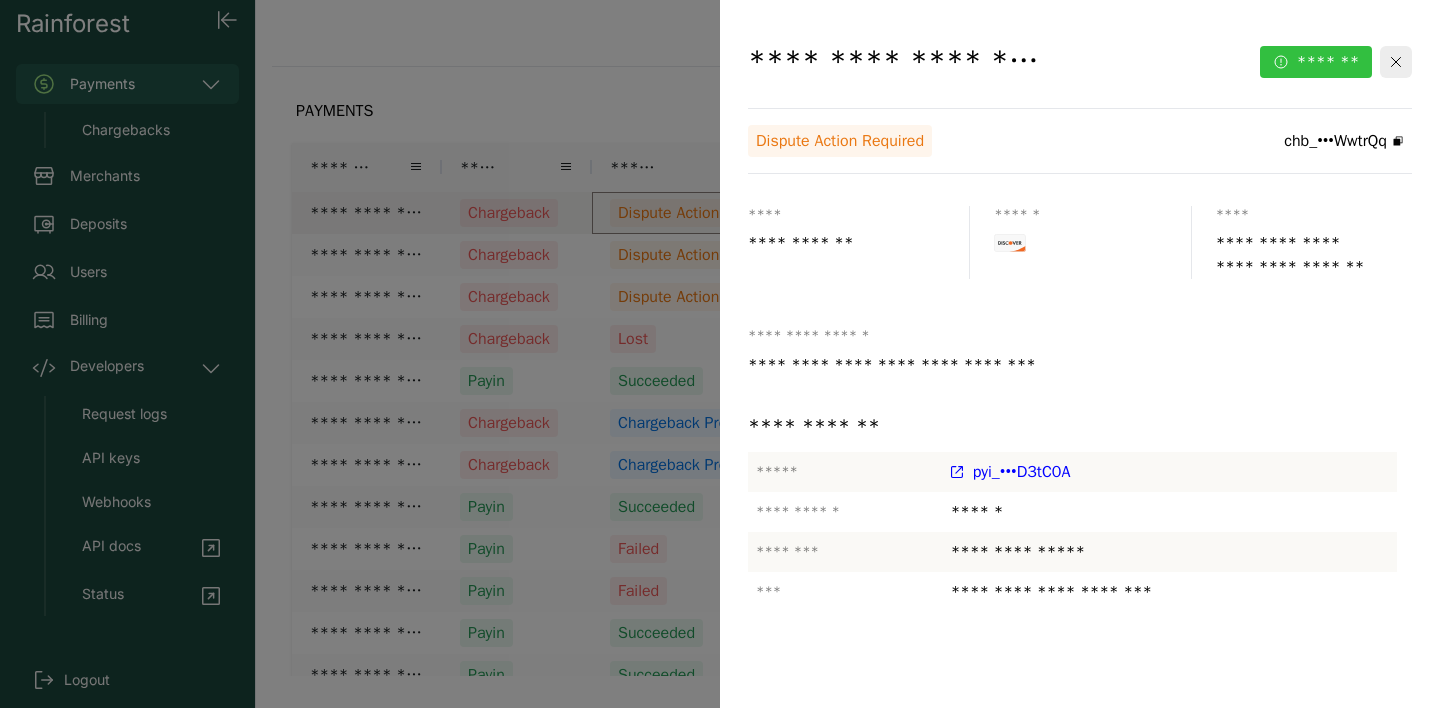 click on "*******" 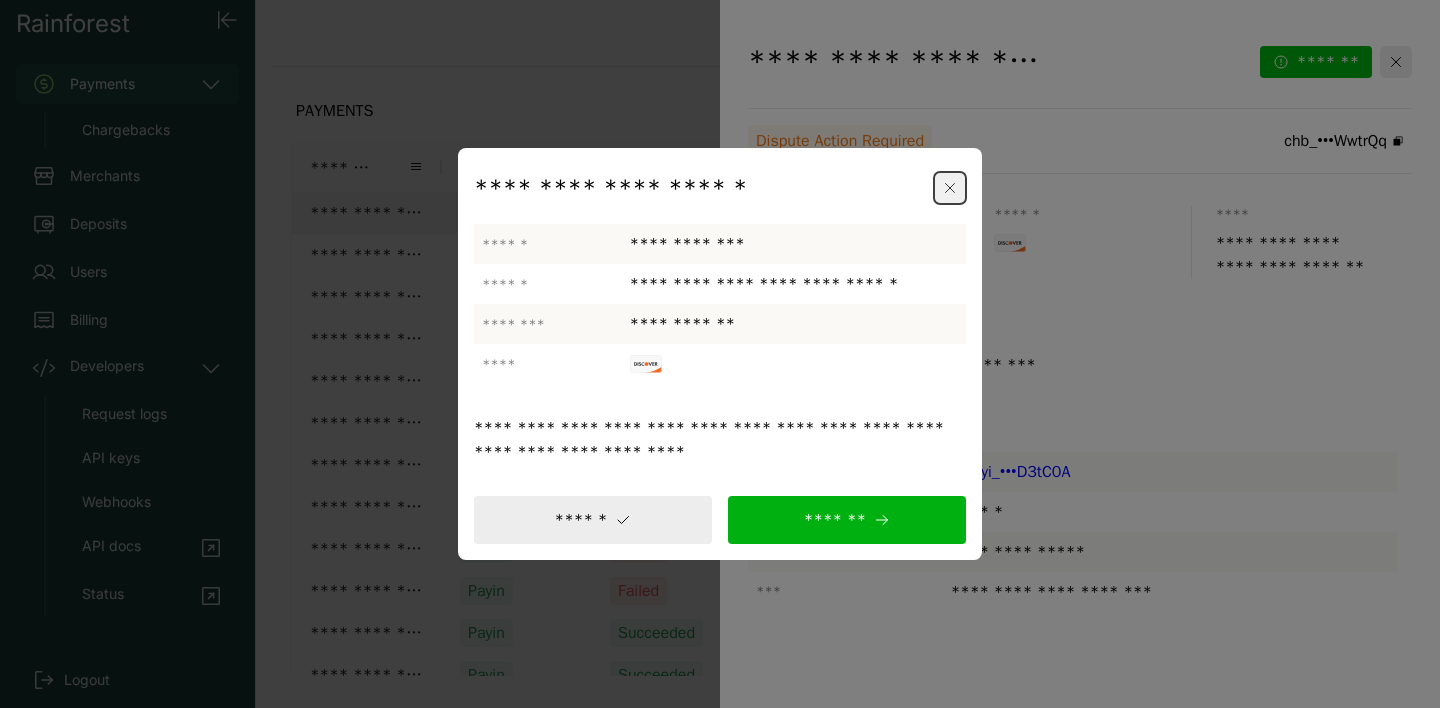 click 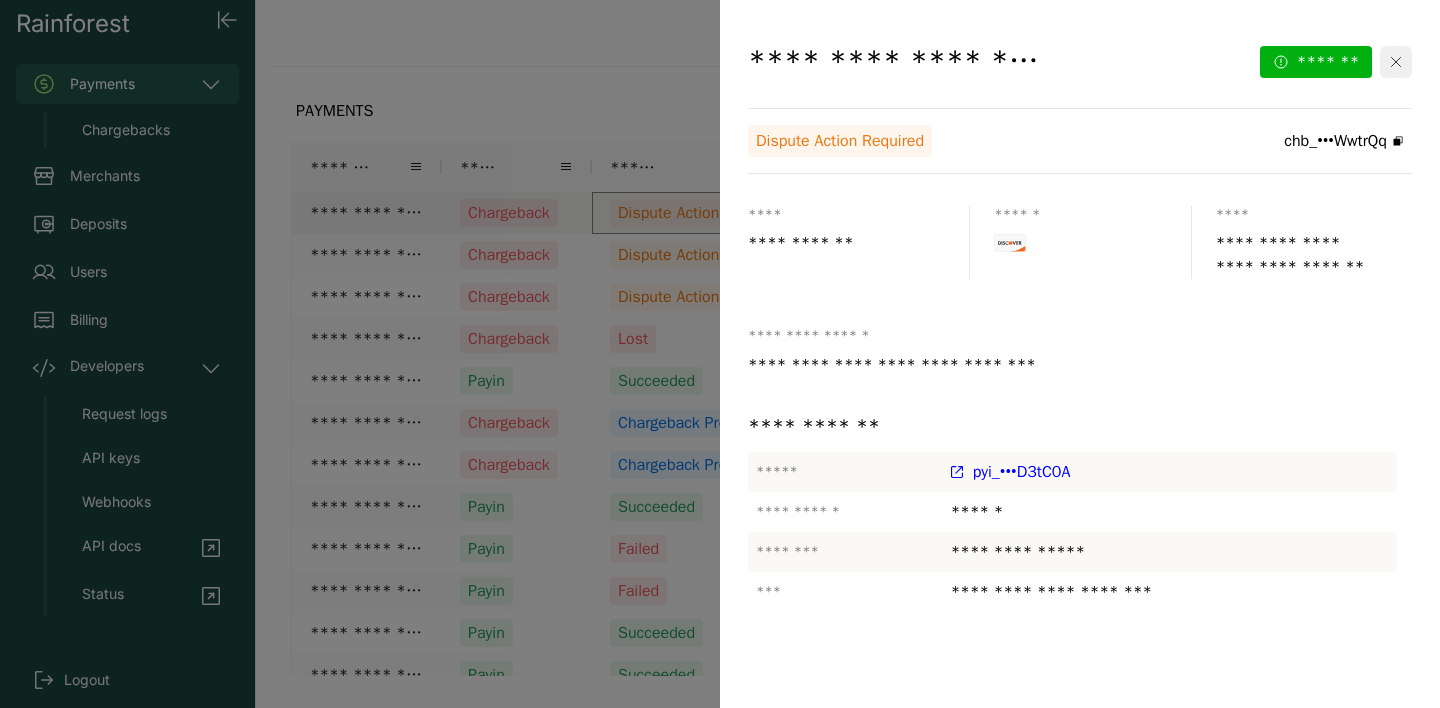 click 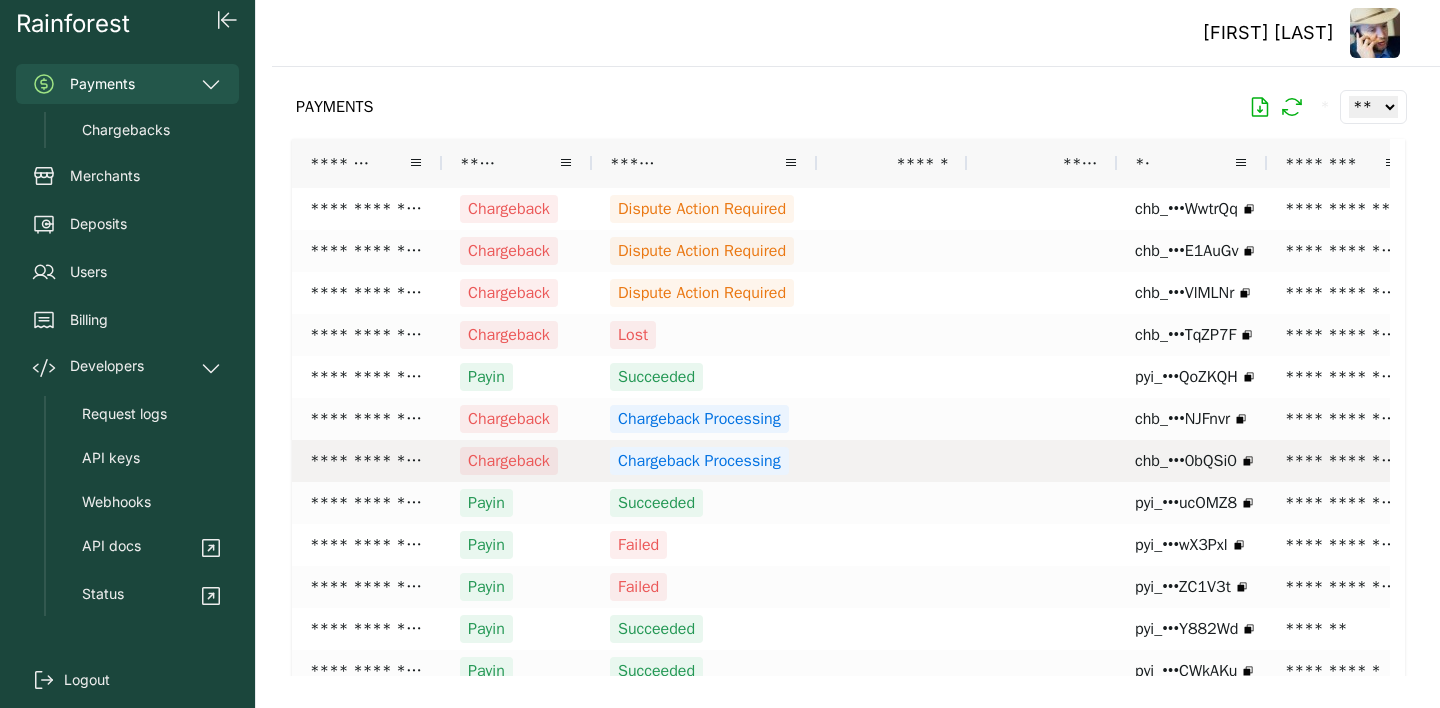 scroll, scrollTop: 15, scrollLeft: 0, axis: vertical 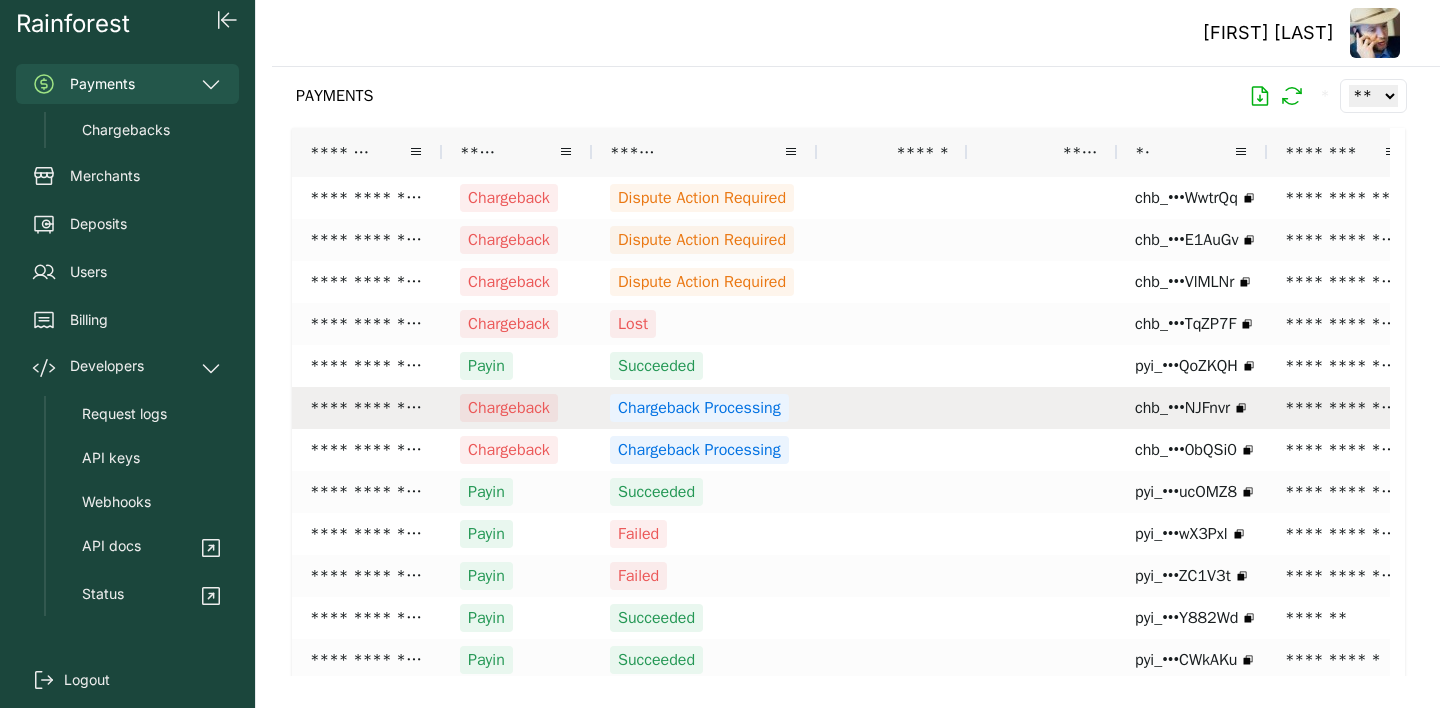 click on "Chargeback Processing" at bounding box center [699, 408] 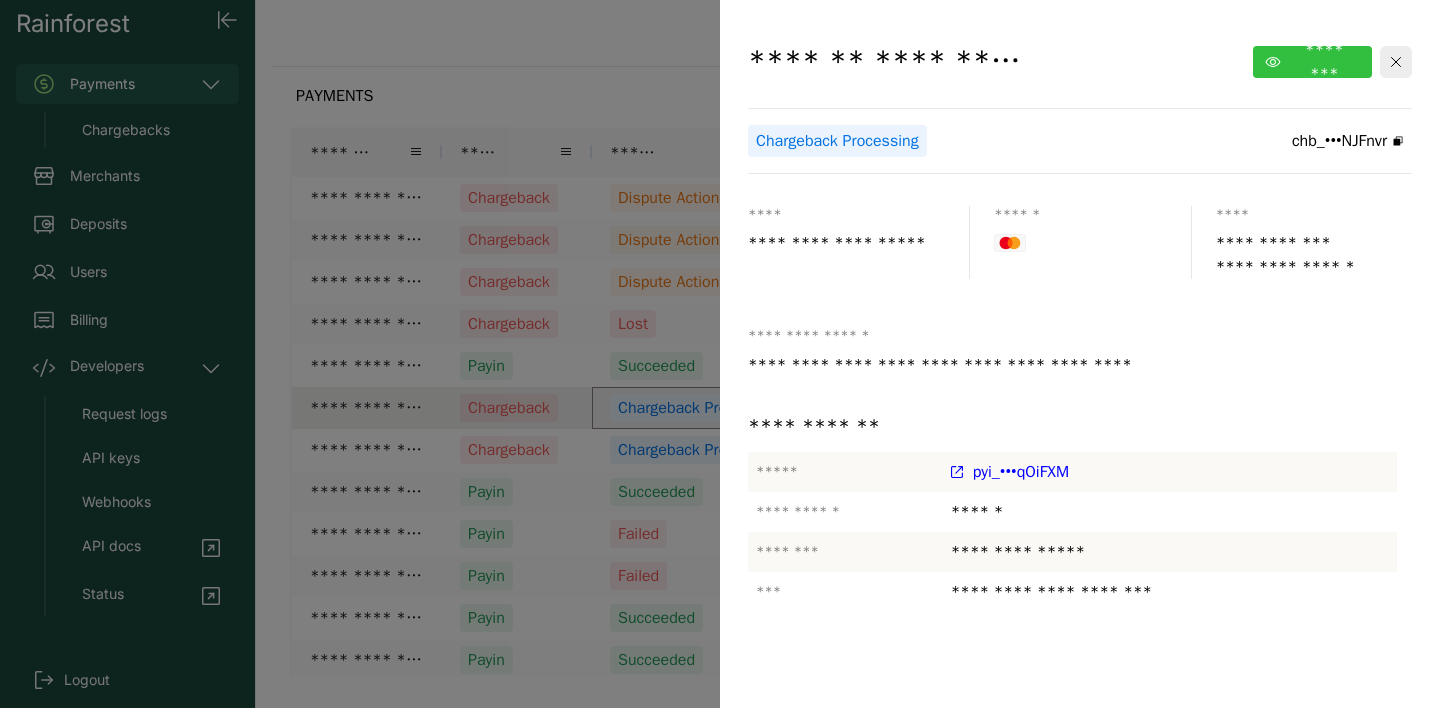 click on "********" 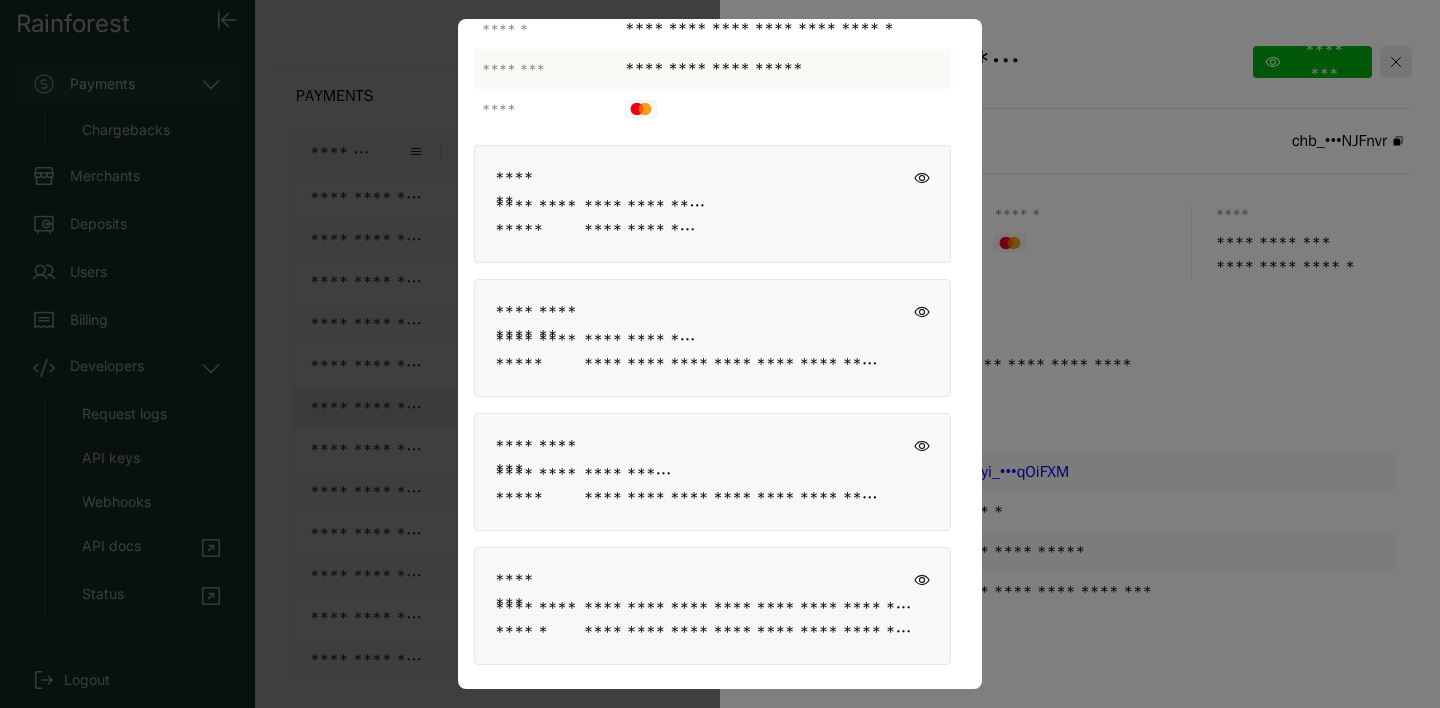 scroll, scrollTop: 0, scrollLeft: 0, axis: both 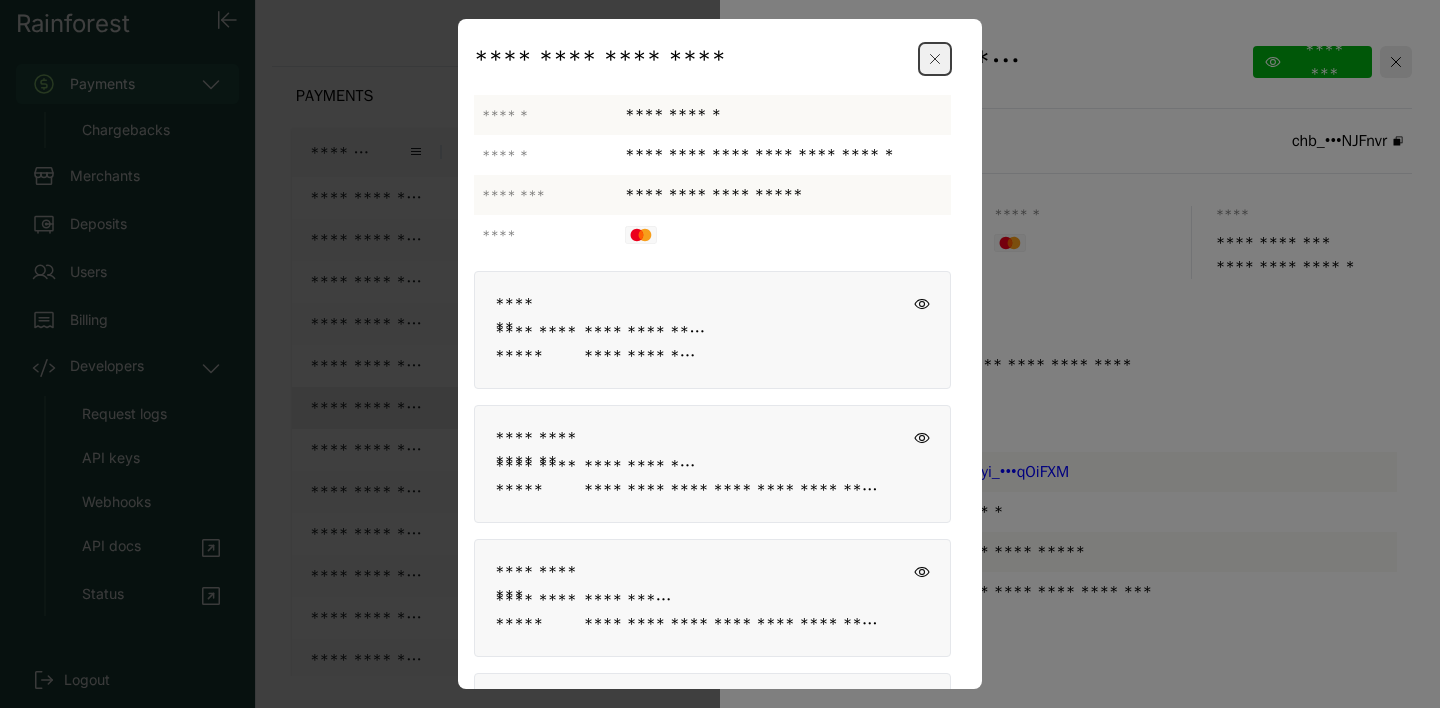 click 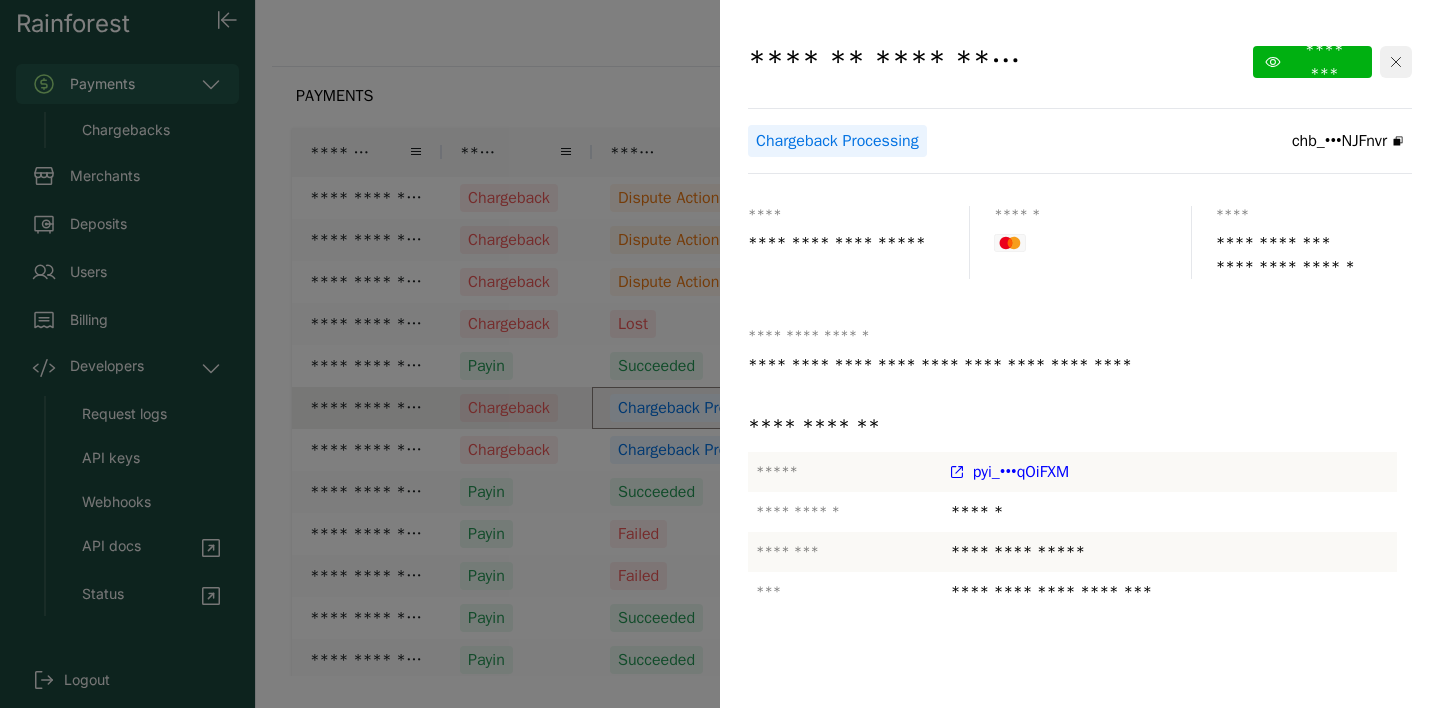 click 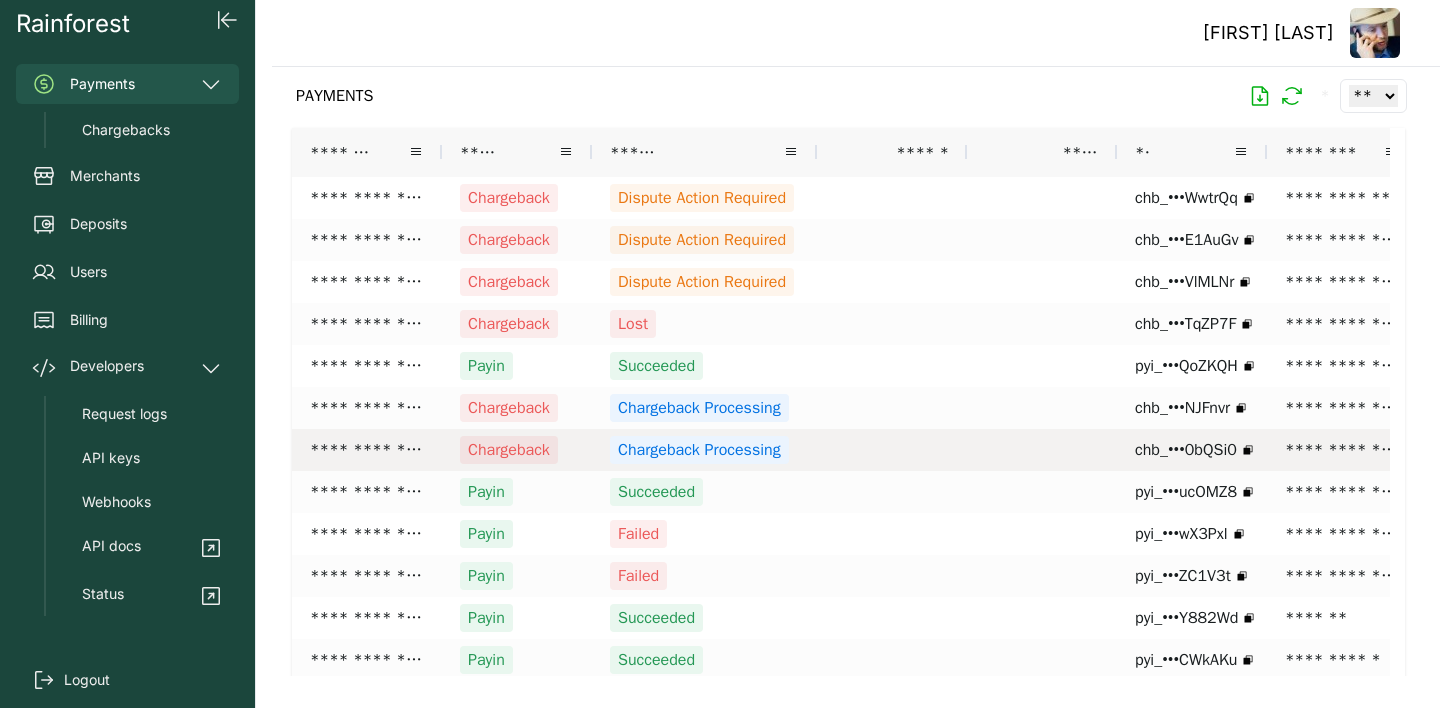 click on "Chargeback Processing" at bounding box center (699, 450) 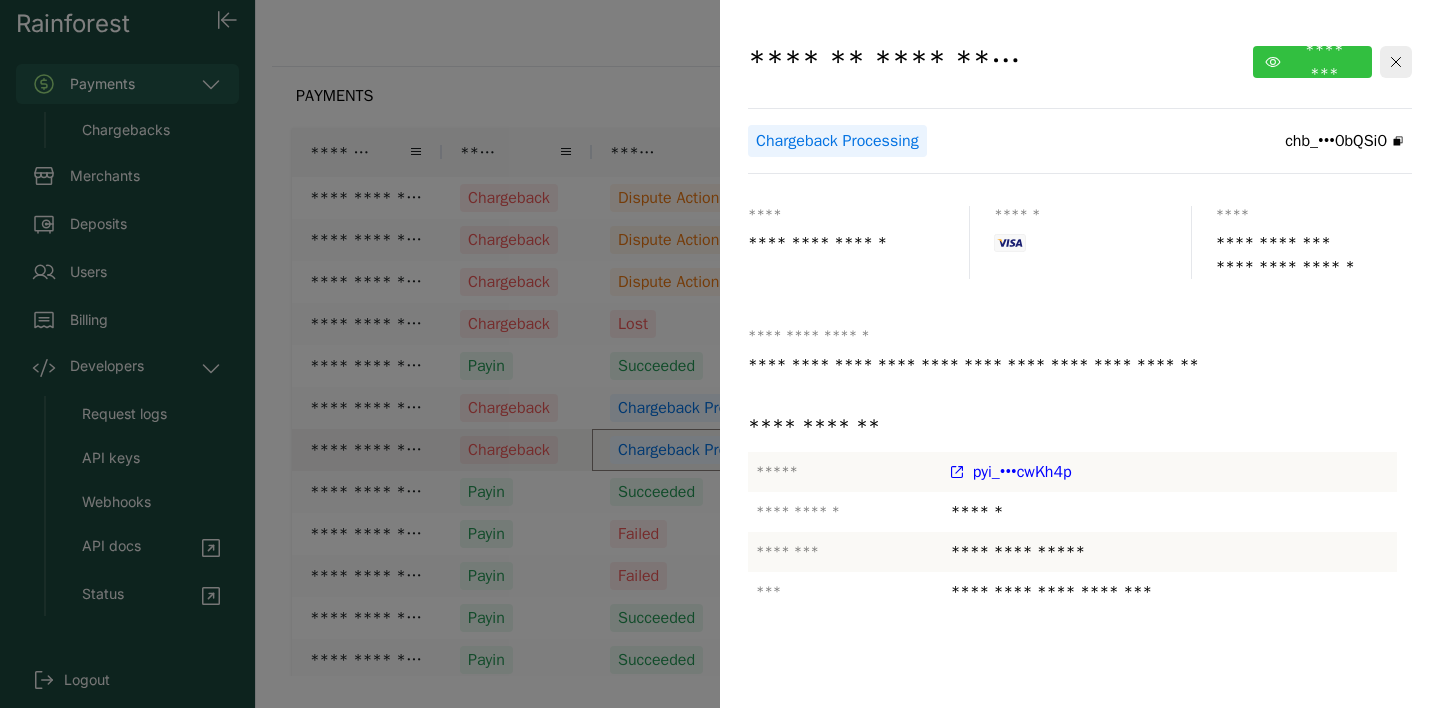 click on "********" 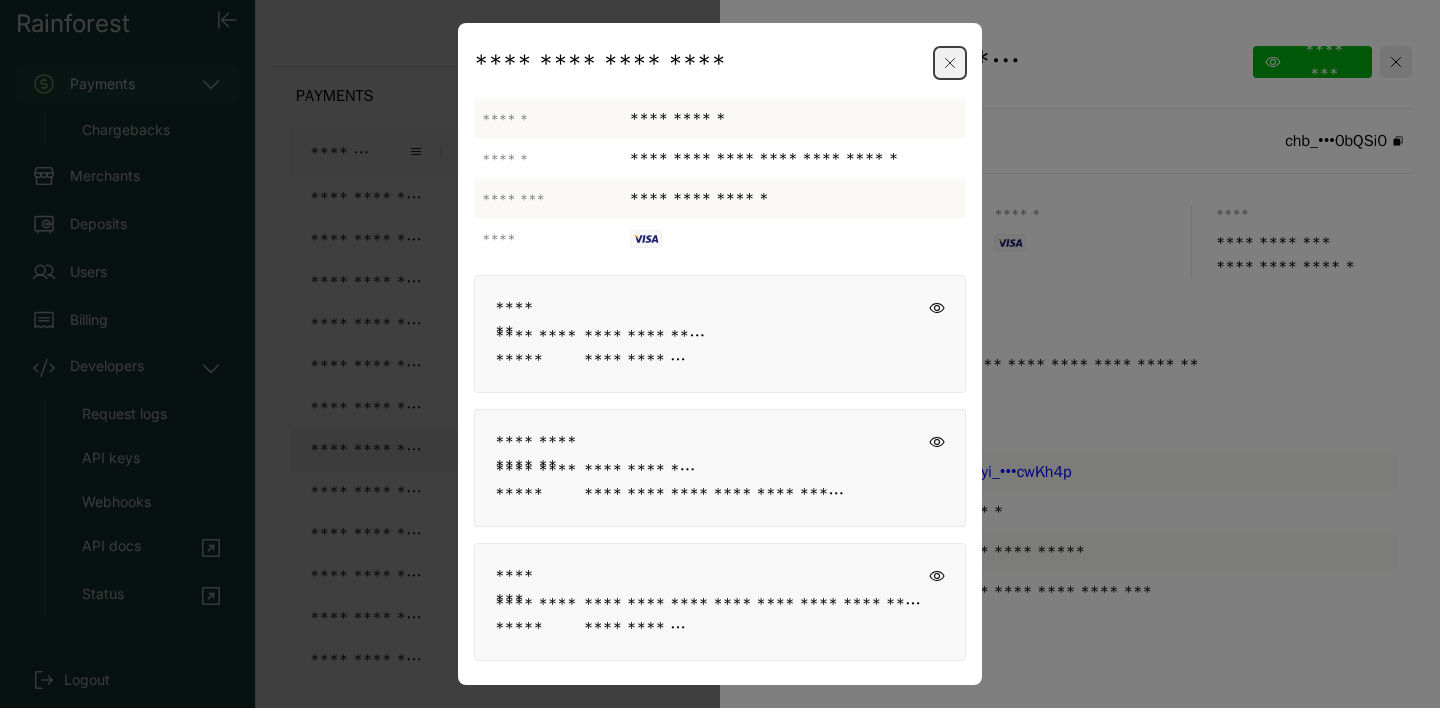 click 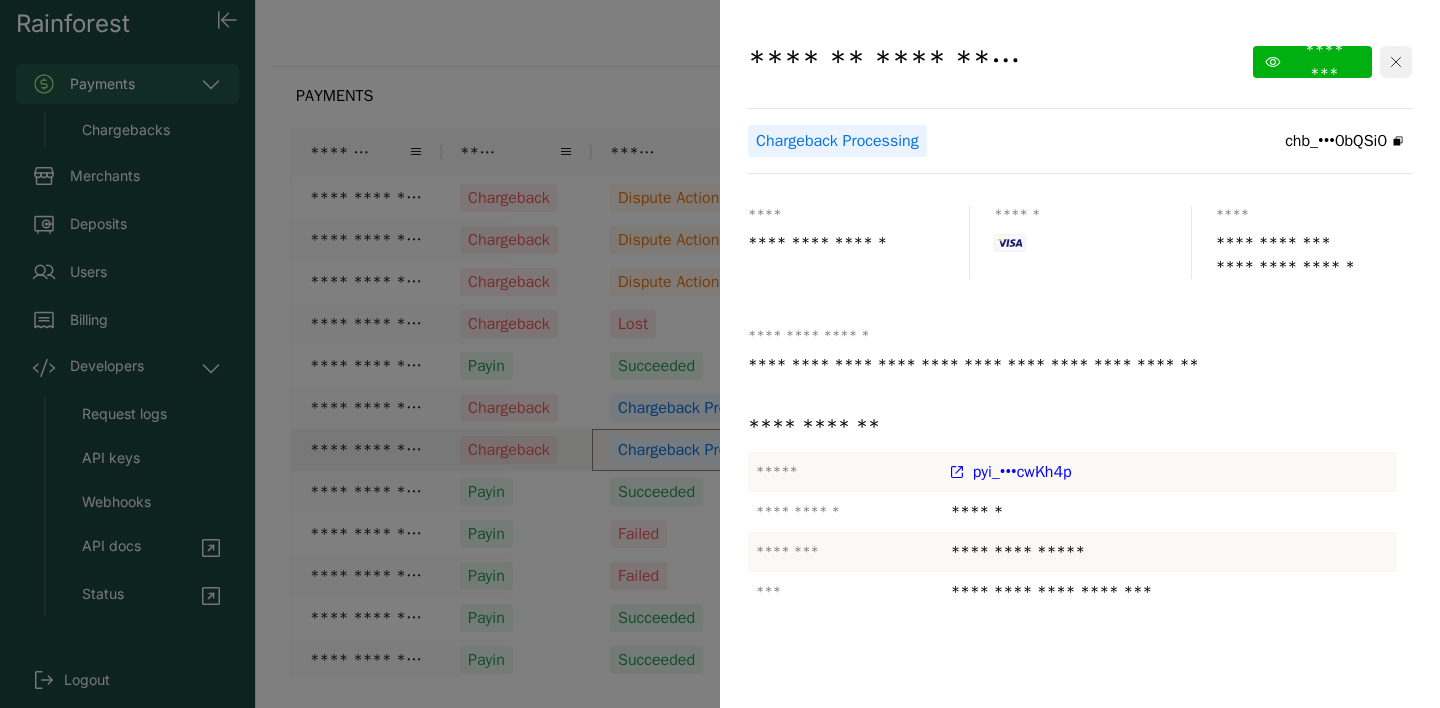 click 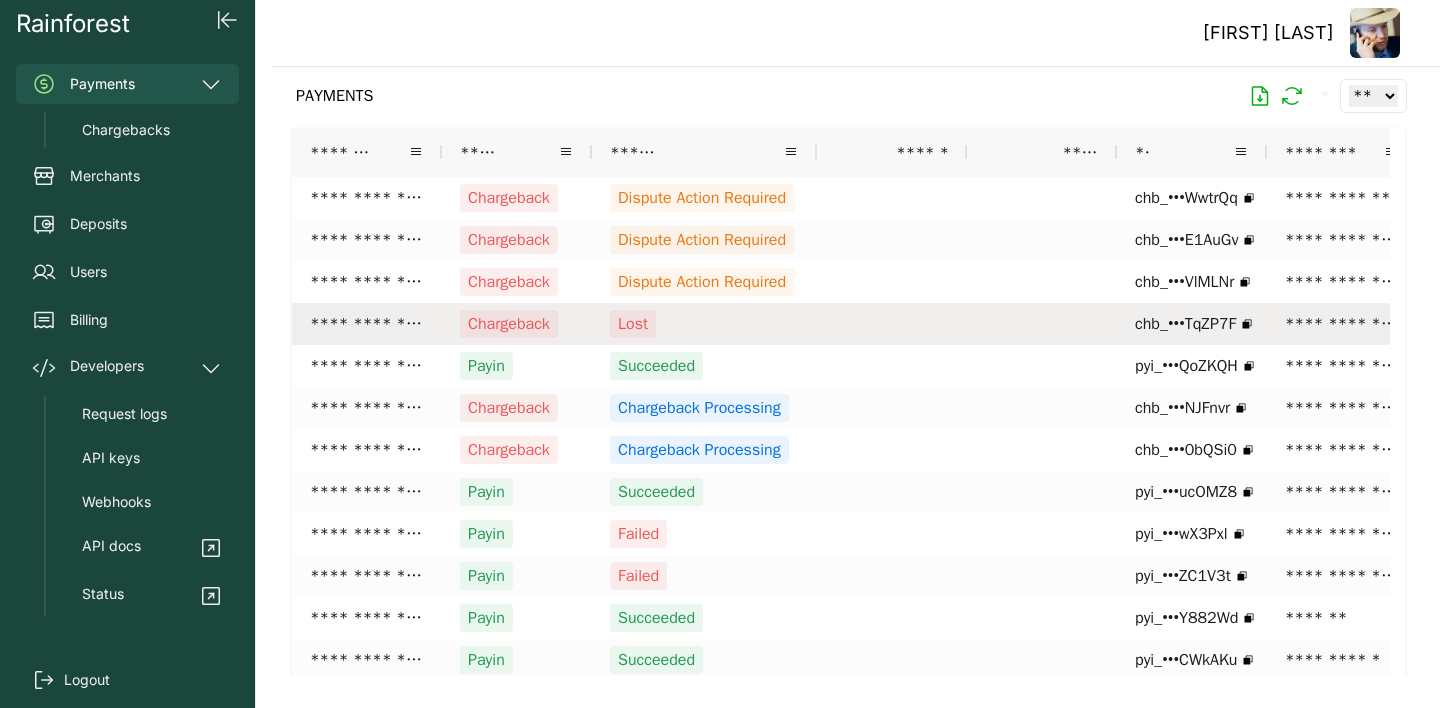 click on "Lost" at bounding box center (704, 324) 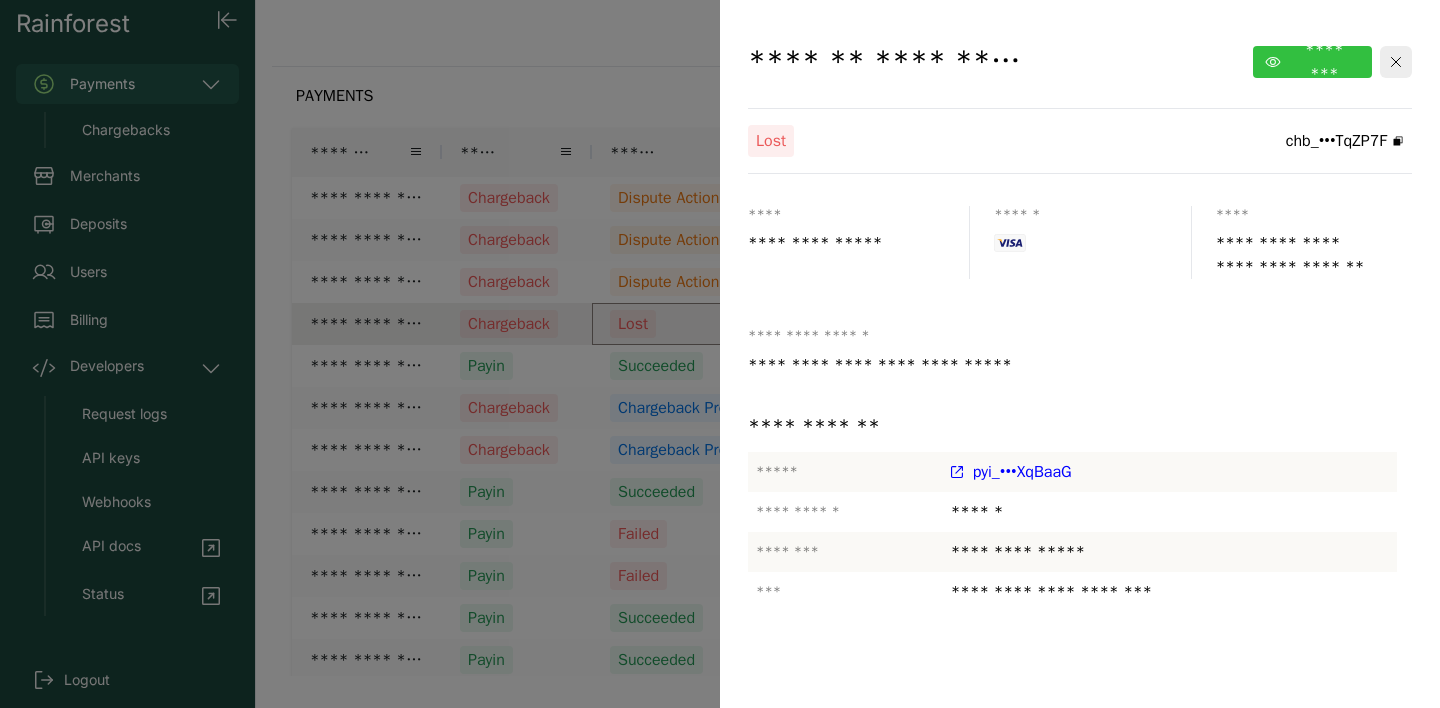 click on "********" 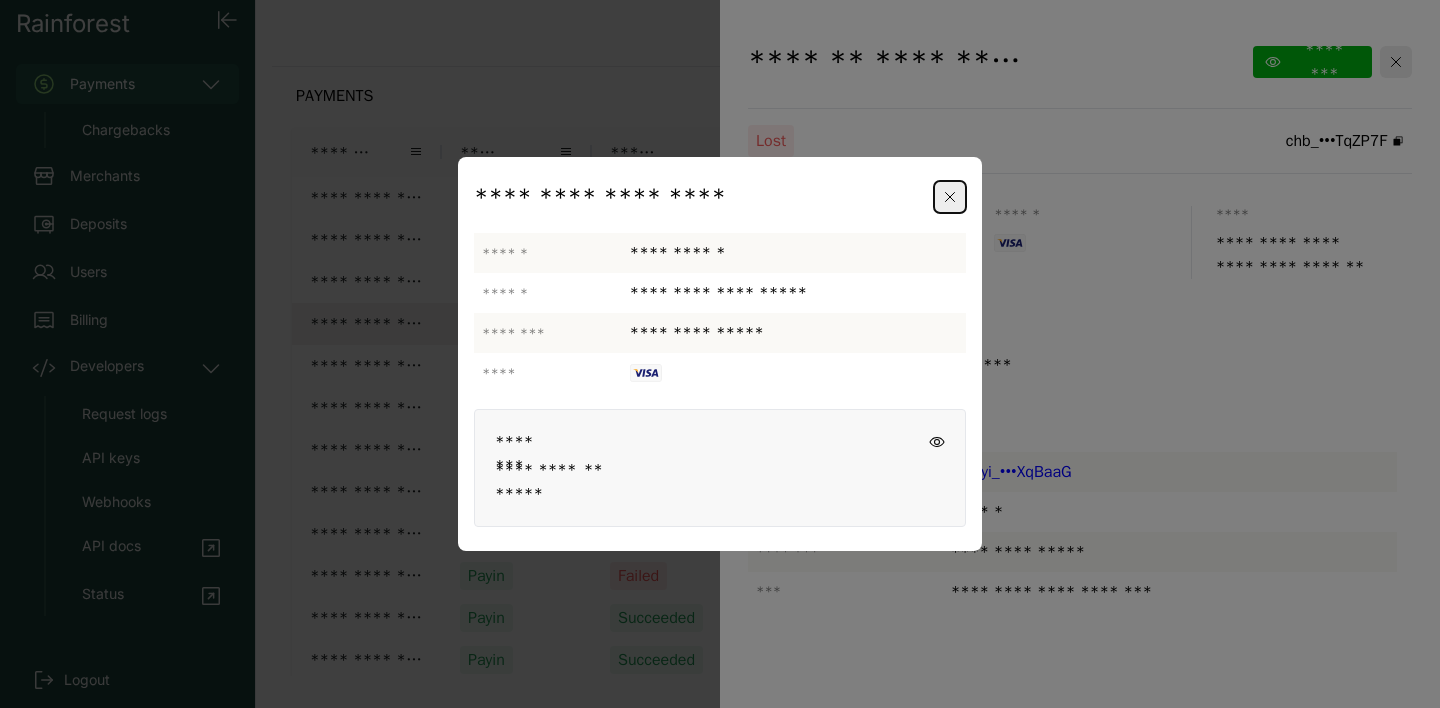 drag, startPoint x: 627, startPoint y: 290, endPoint x: 784, endPoint y: 288, distance: 157.01274 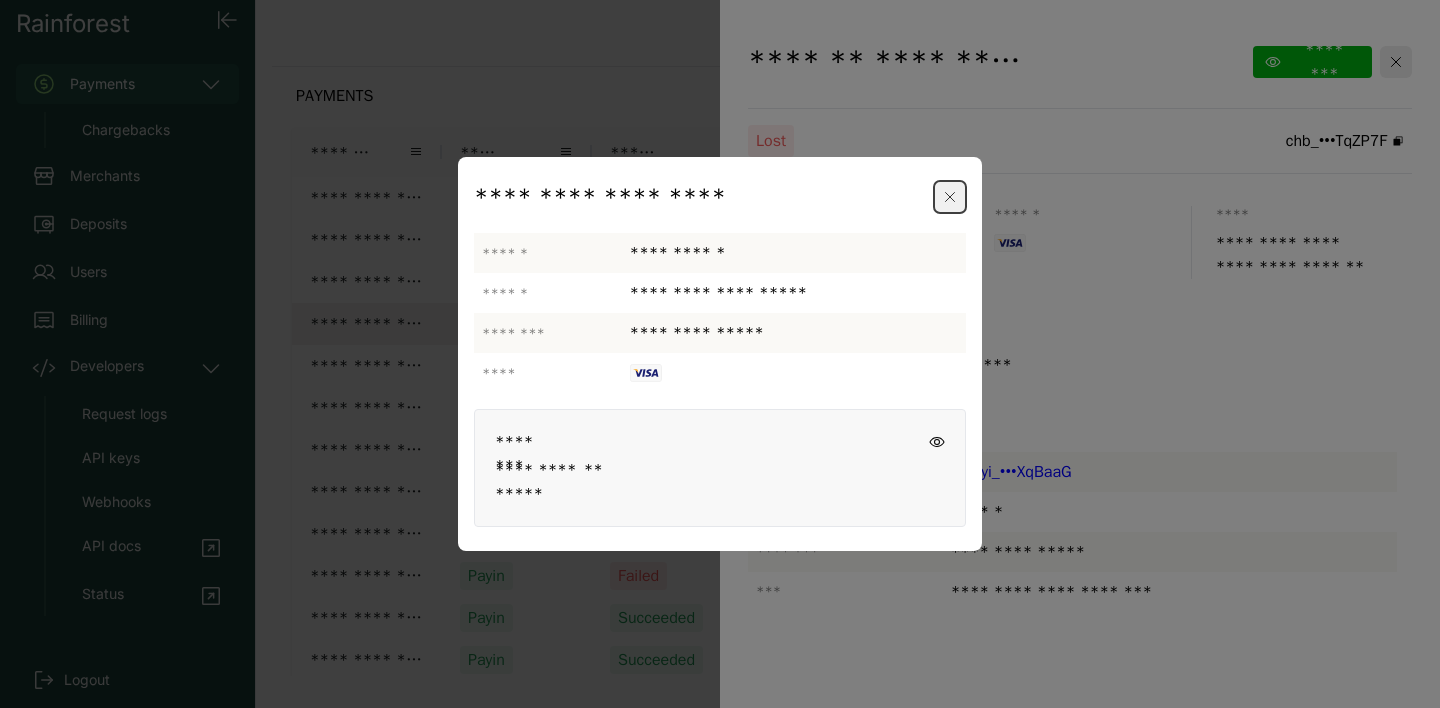 click 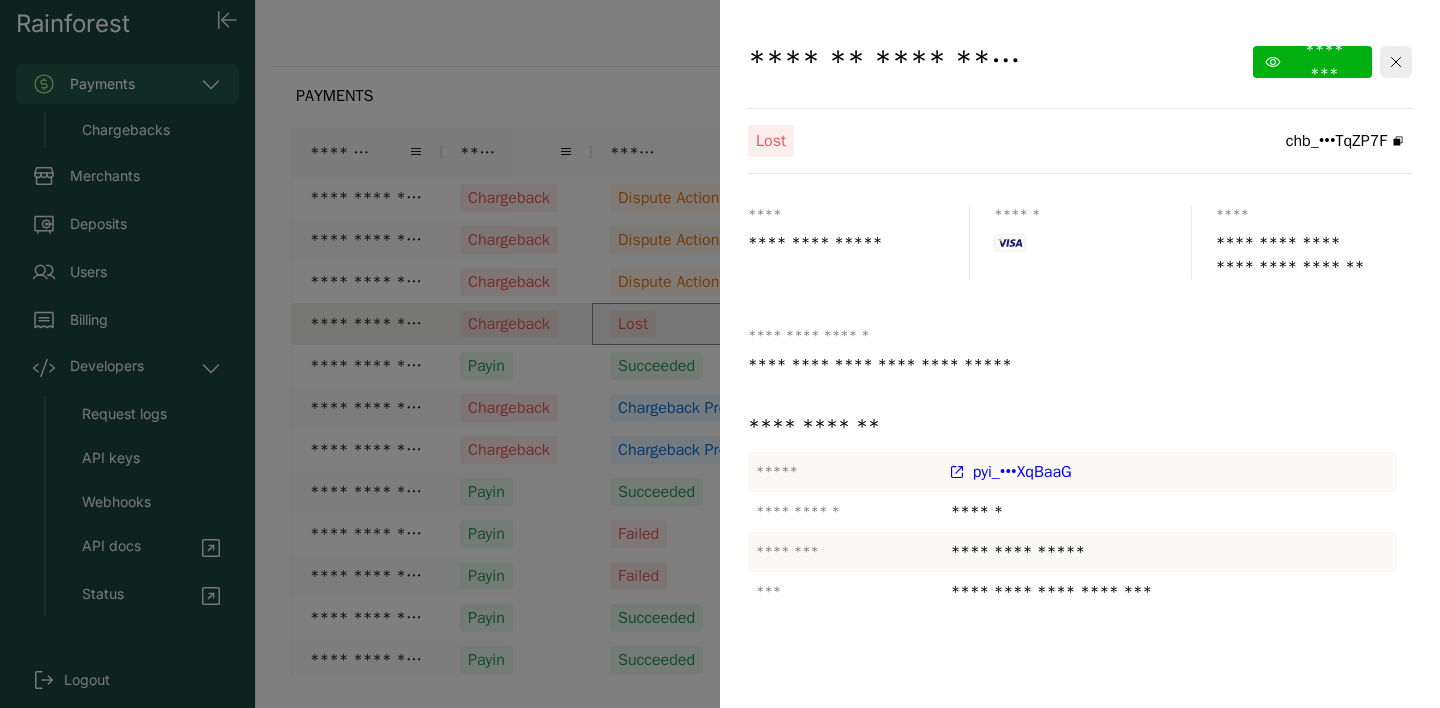 click 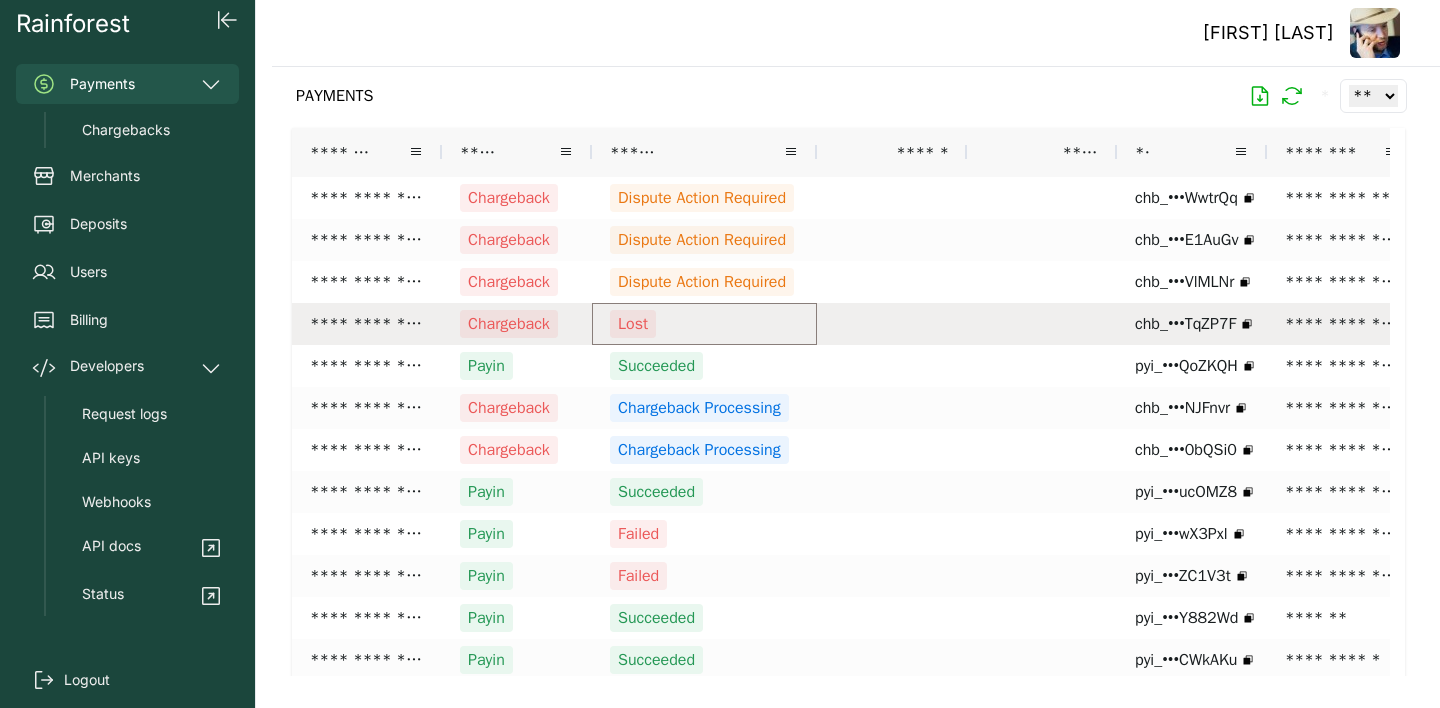 click on "Lost" at bounding box center [633, 324] 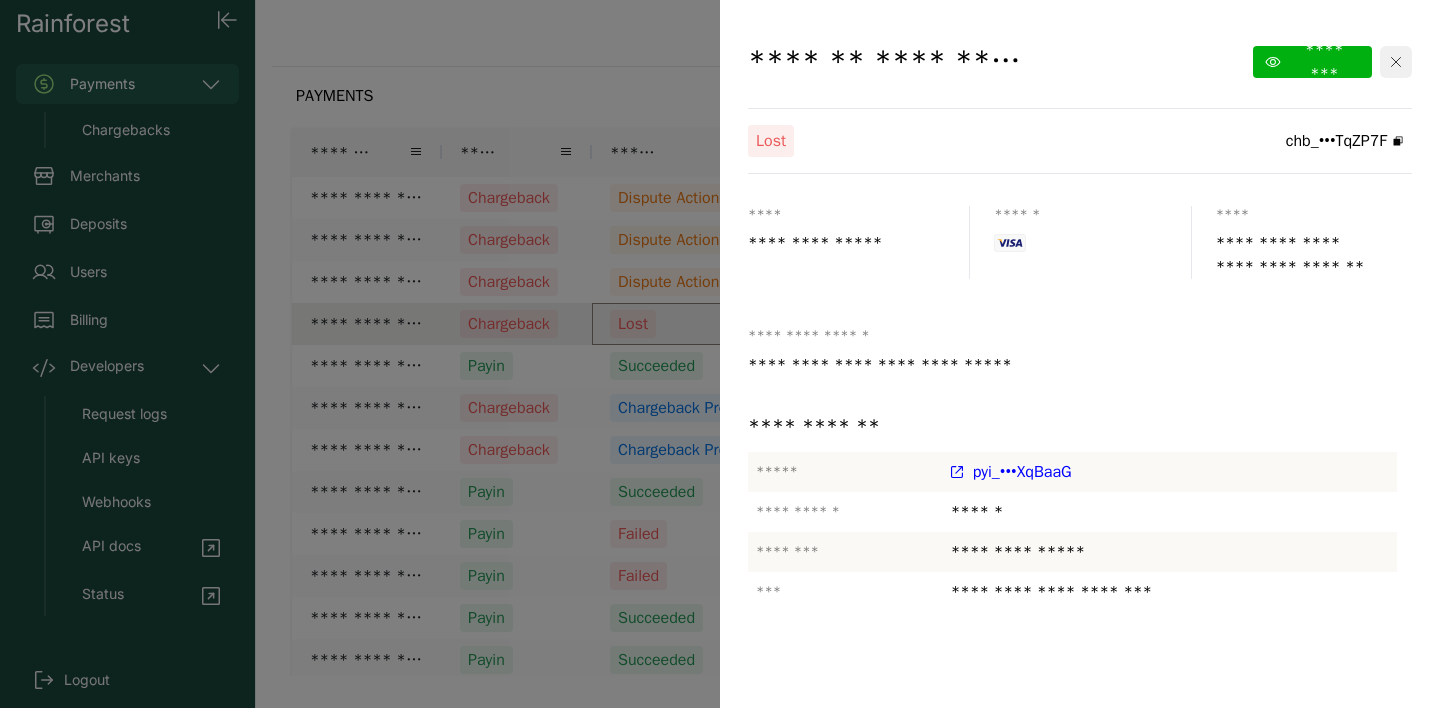 click 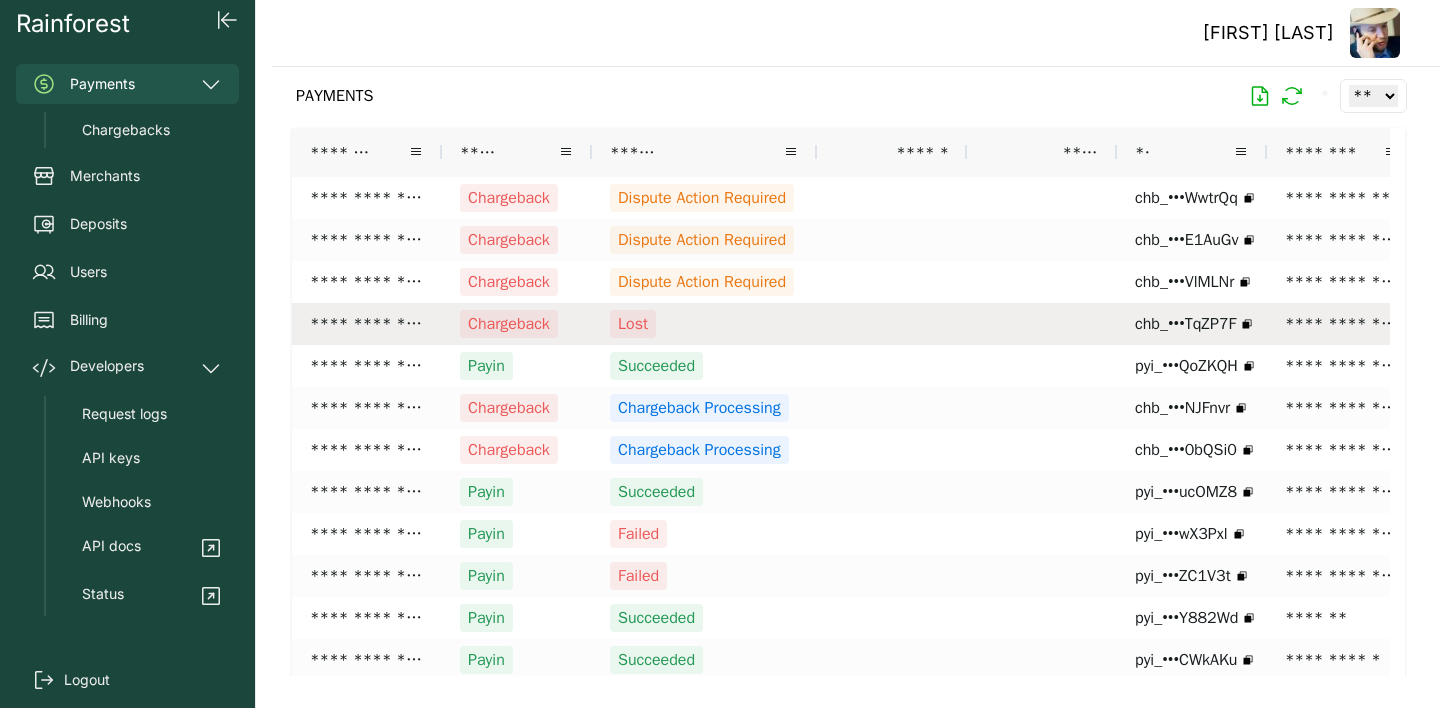 scroll, scrollTop: 0, scrollLeft: 520, axis: horizontal 